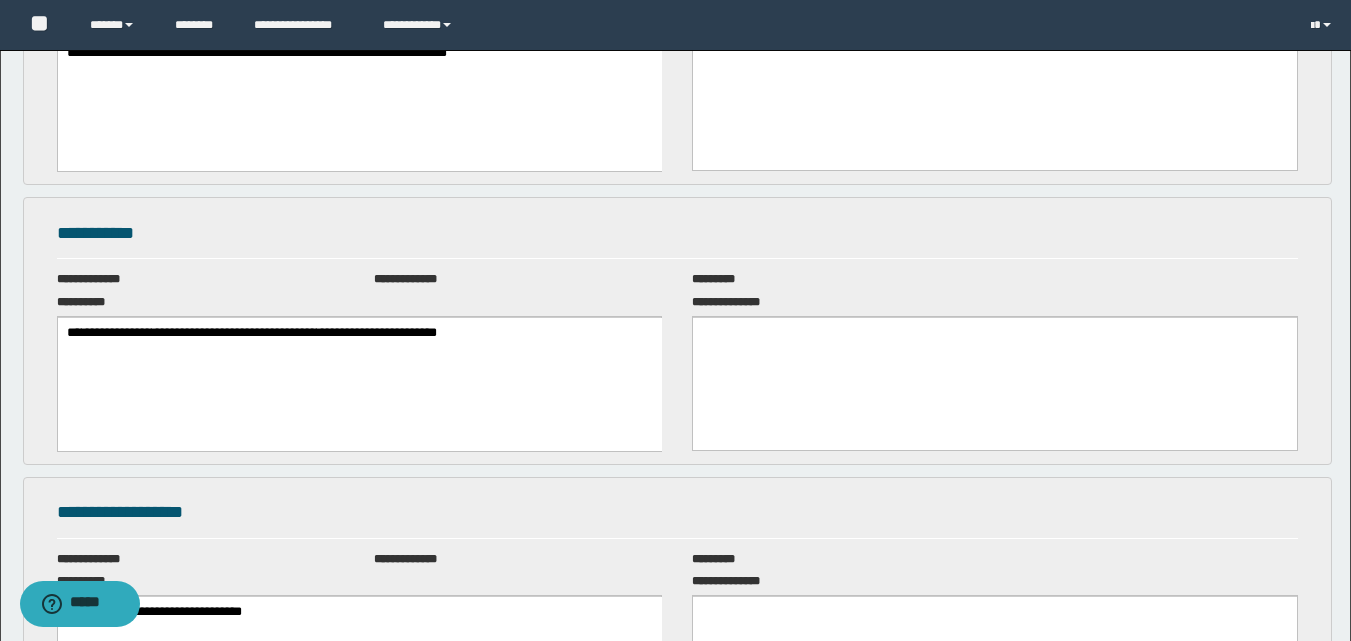 scroll, scrollTop: 0, scrollLeft: 0, axis: both 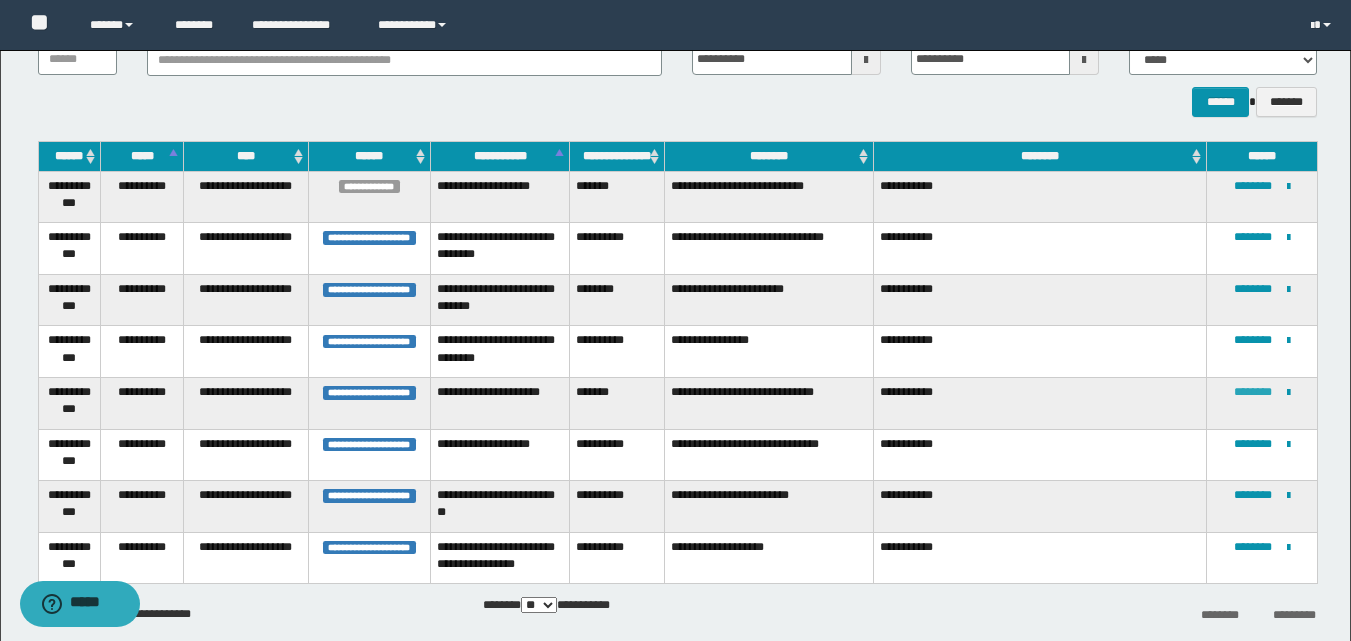 click at bounding box center [0, 0] 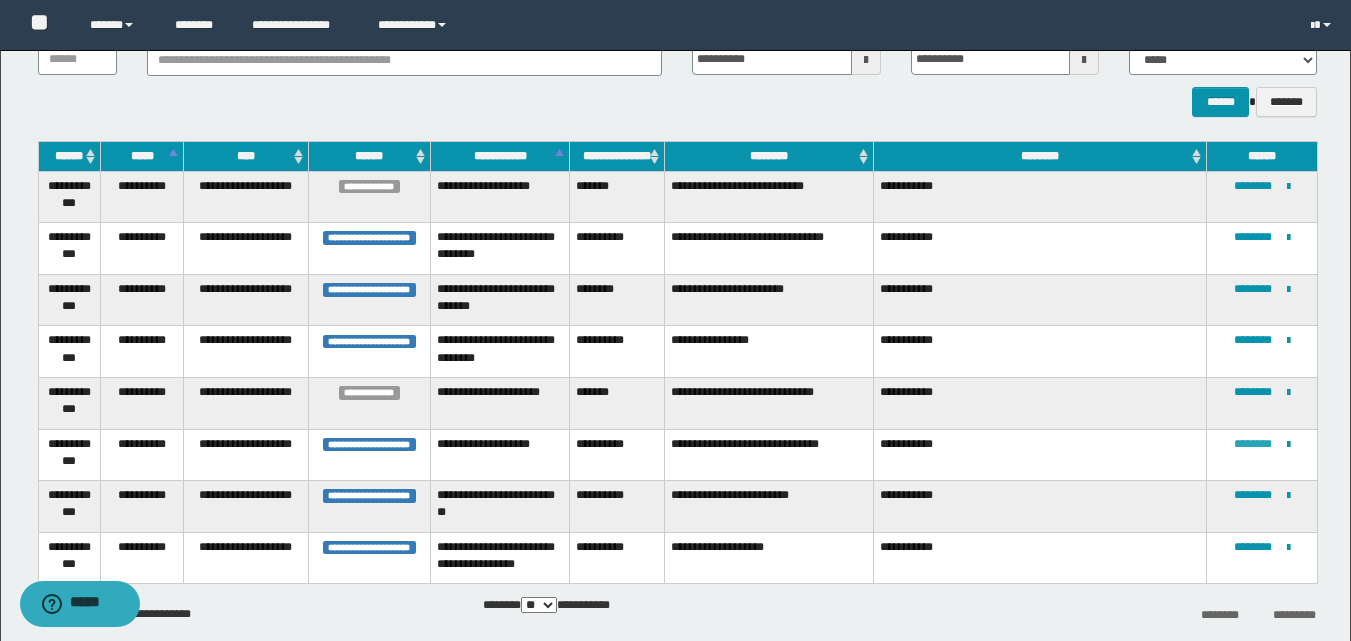 click on "********" at bounding box center [1253, 444] 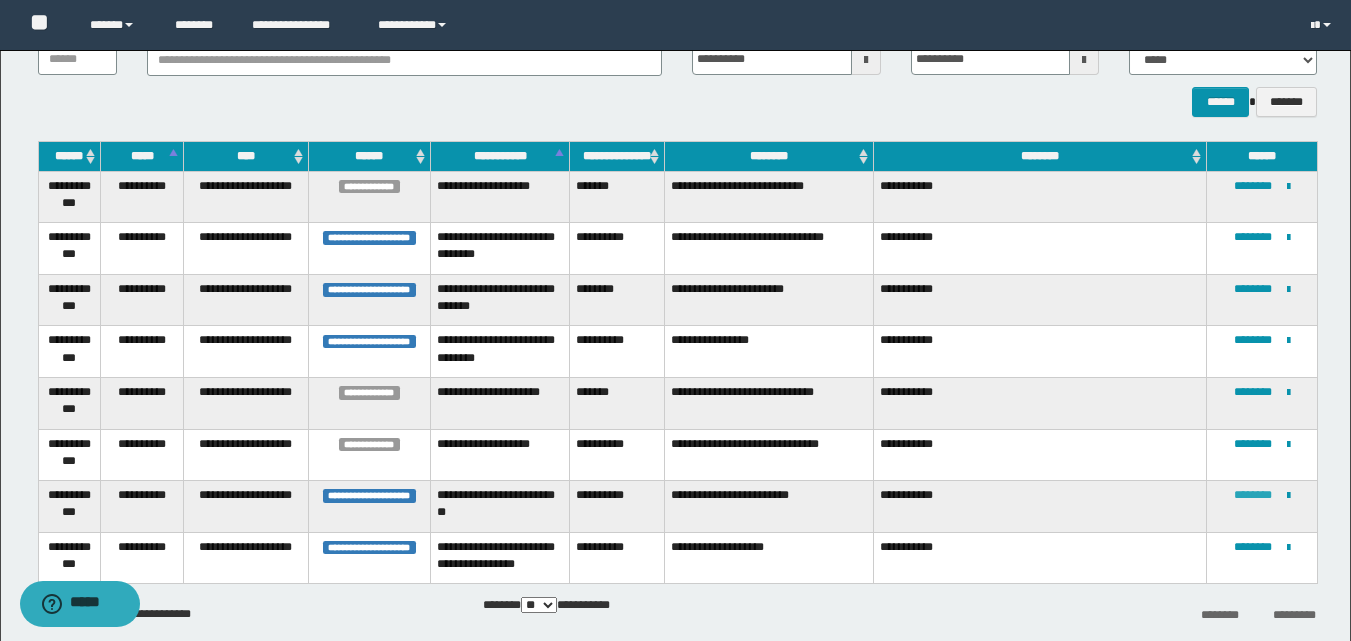 click on "********" at bounding box center [1253, 495] 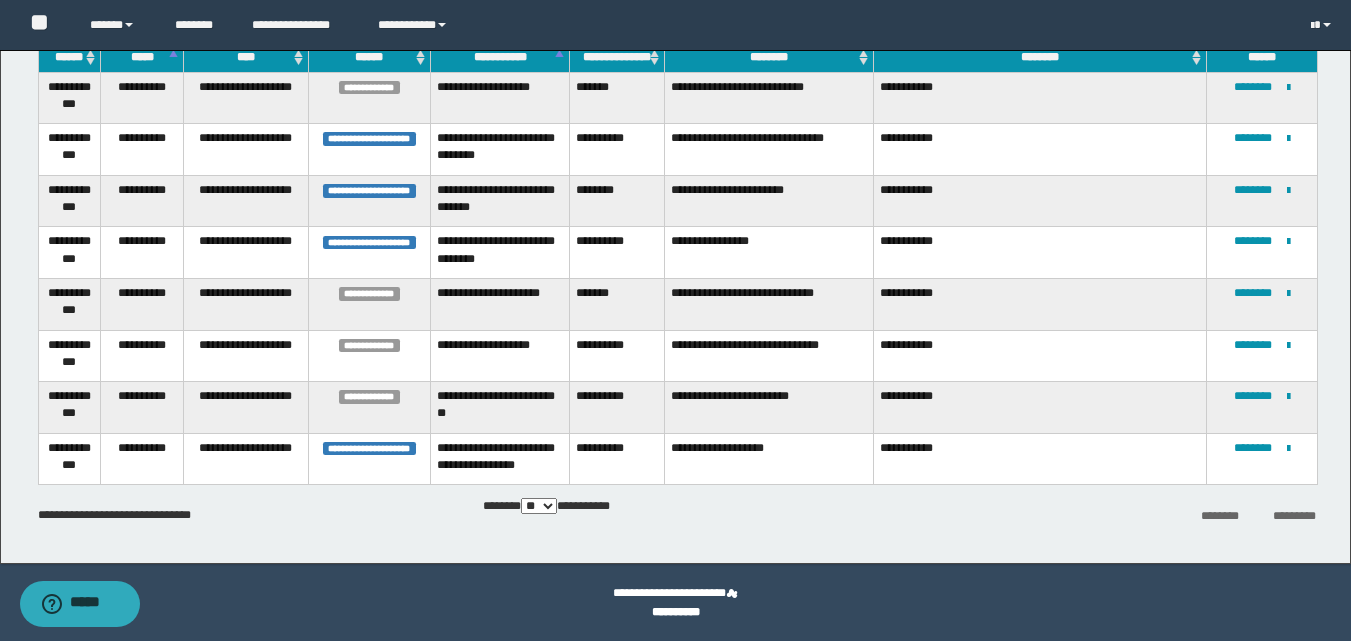 scroll, scrollTop: 255, scrollLeft: 0, axis: vertical 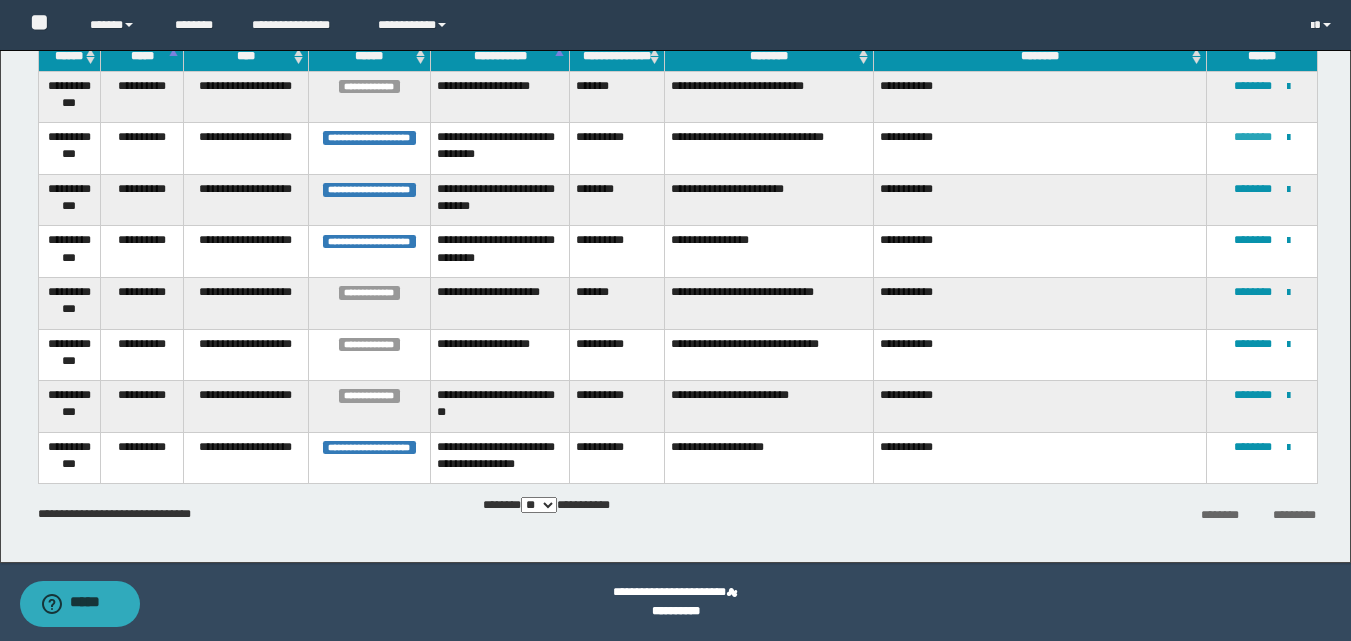 click on "********" at bounding box center (1253, 137) 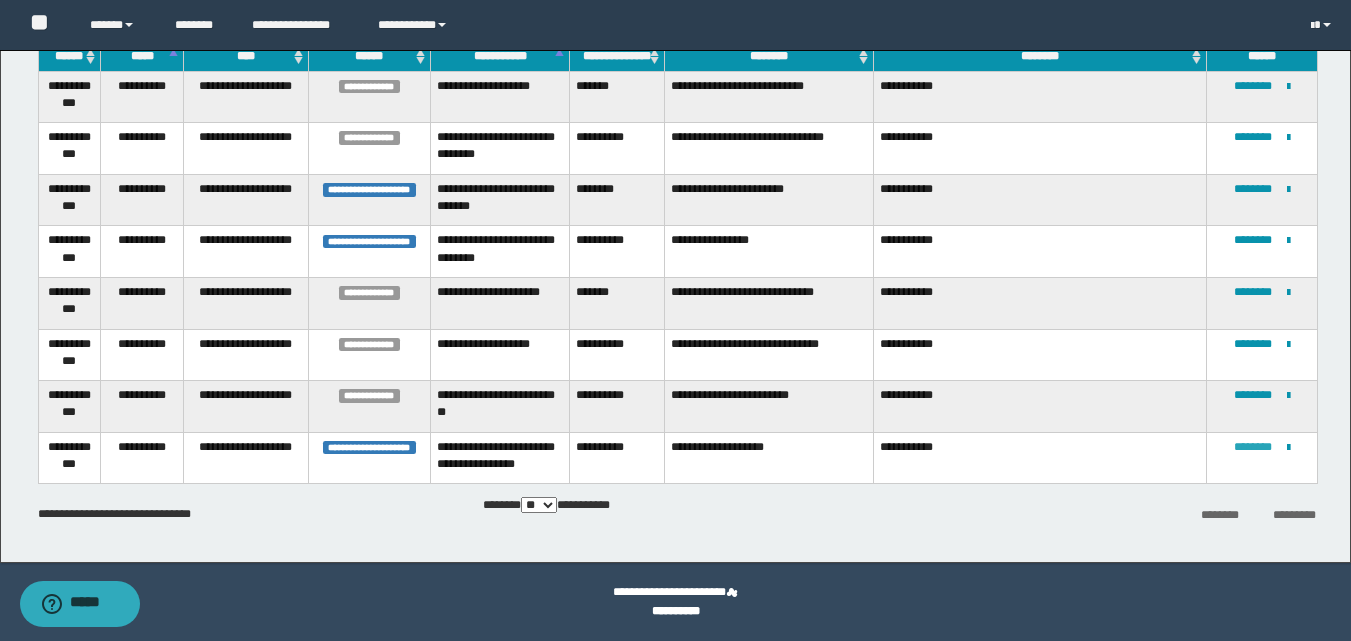 click on "********" at bounding box center (1253, 447) 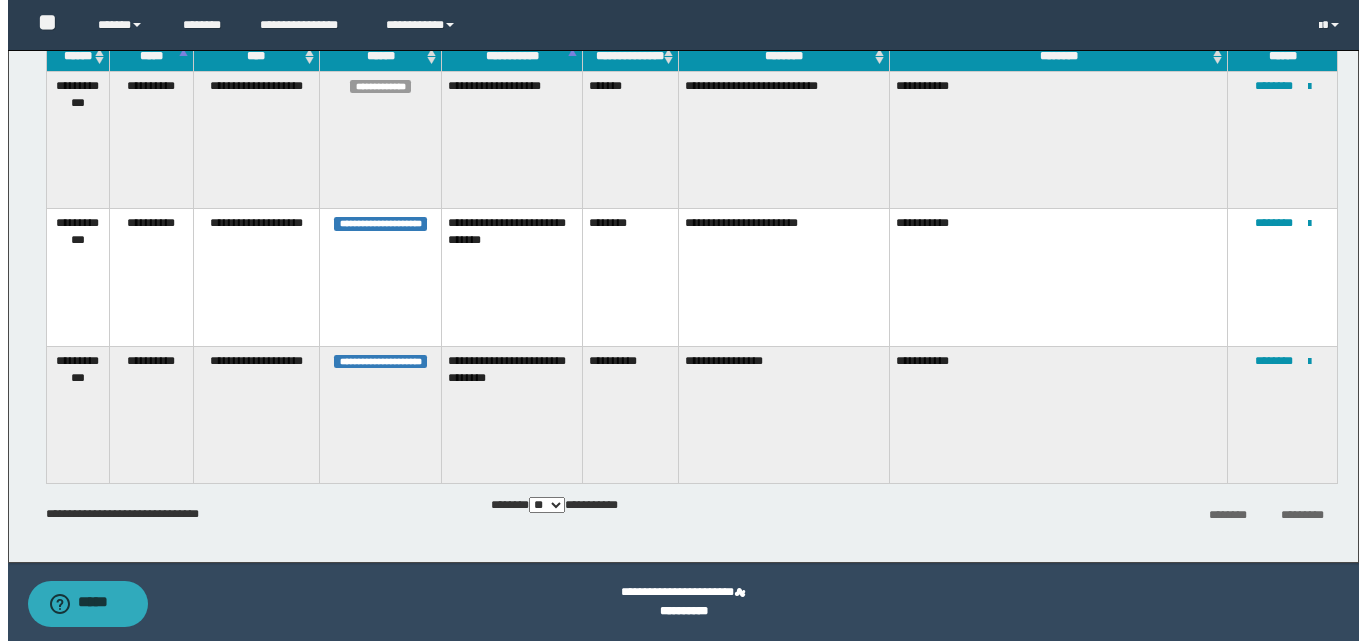 scroll, scrollTop: 0, scrollLeft: 0, axis: both 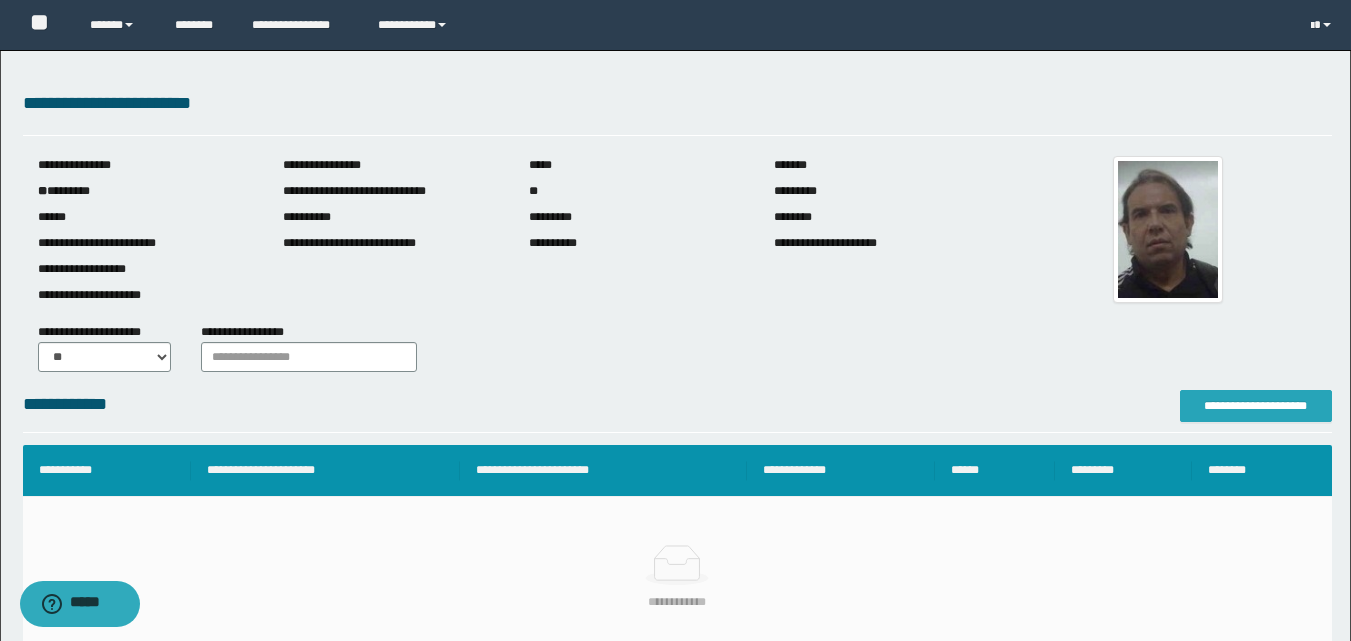click on "**********" at bounding box center (1256, 406) 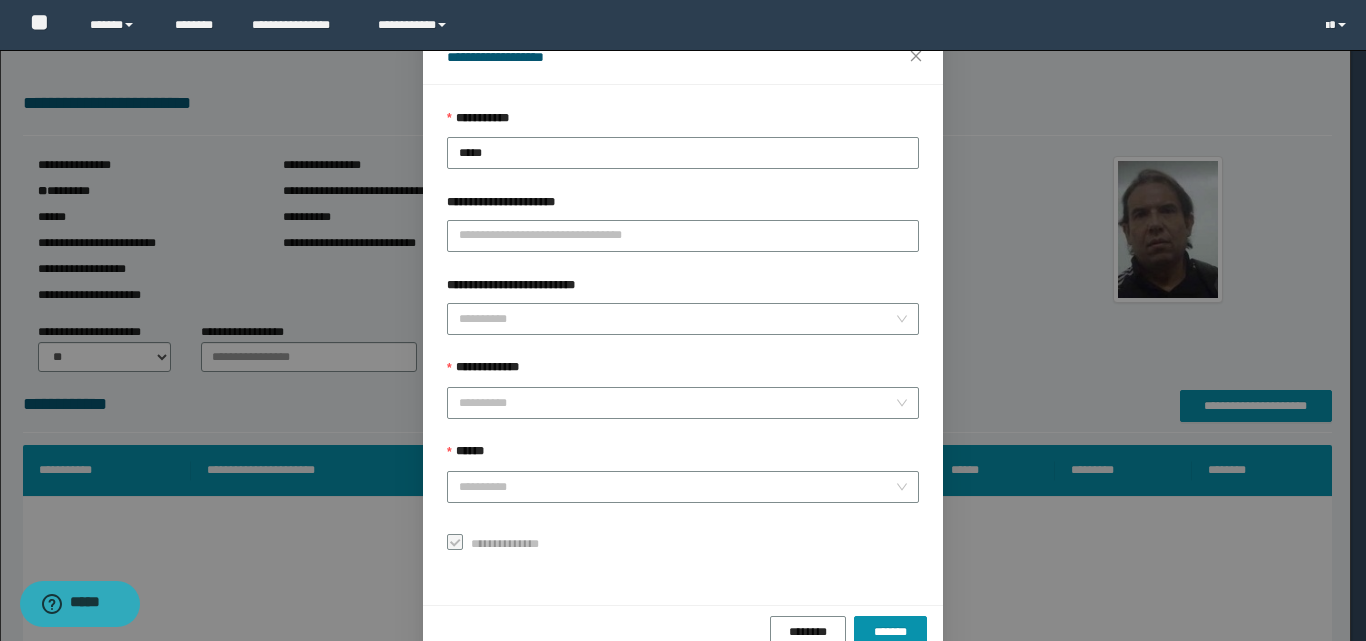 scroll, scrollTop: 111, scrollLeft: 0, axis: vertical 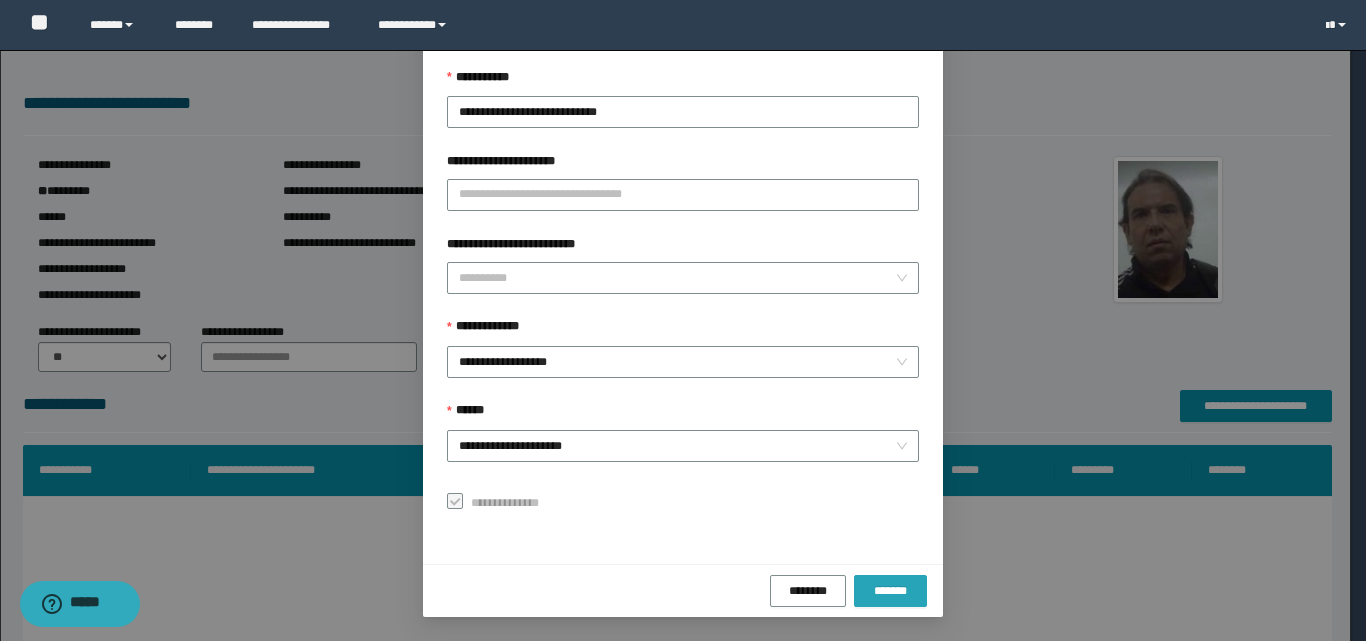 click on "*******" at bounding box center [890, 591] 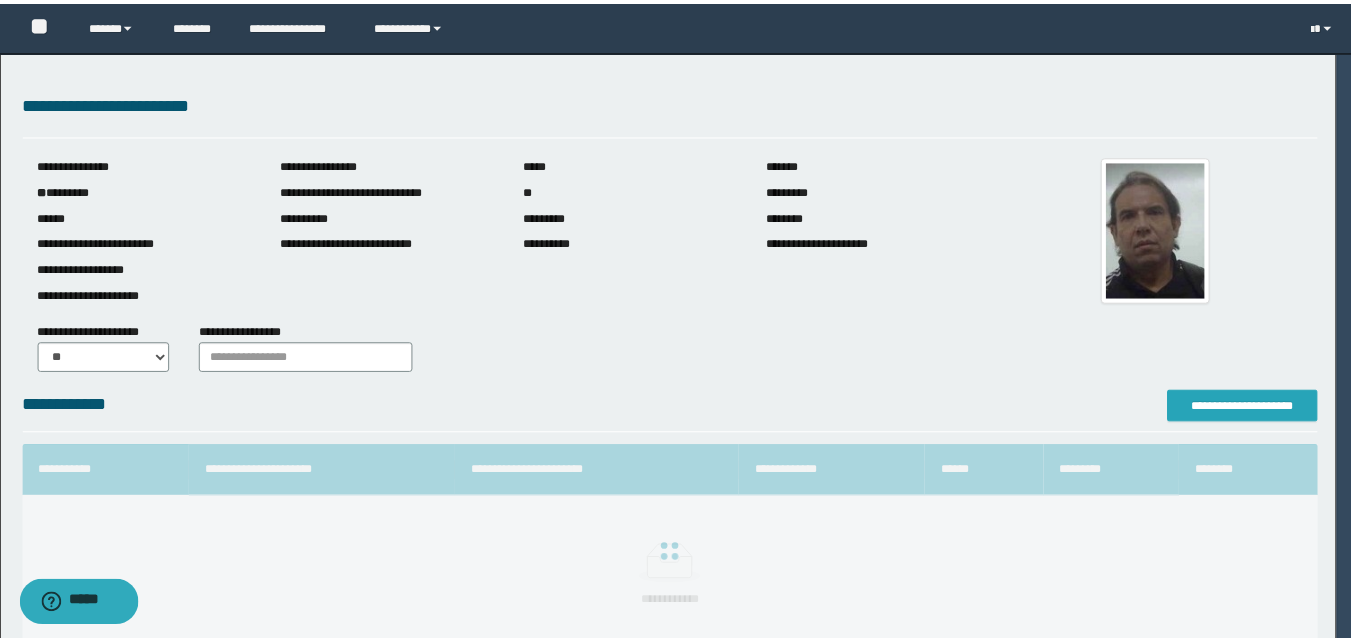 scroll, scrollTop: 0, scrollLeft: 0, axis: both 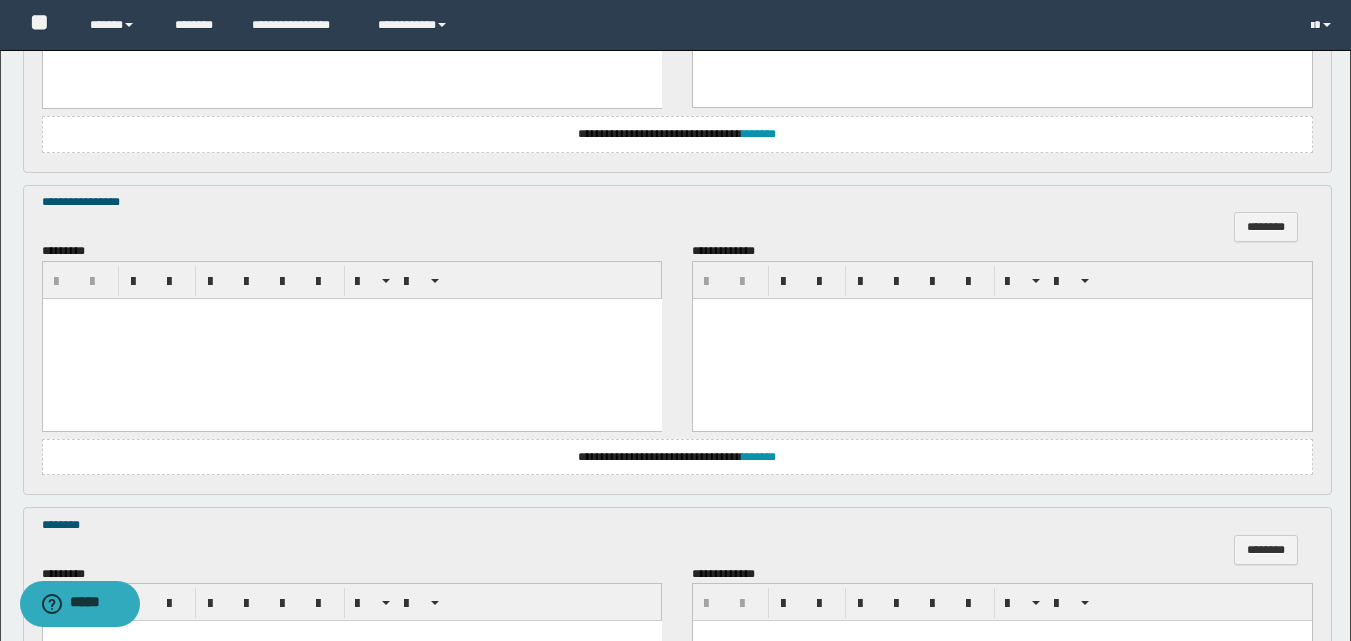 click at bounding box center [351, 338] 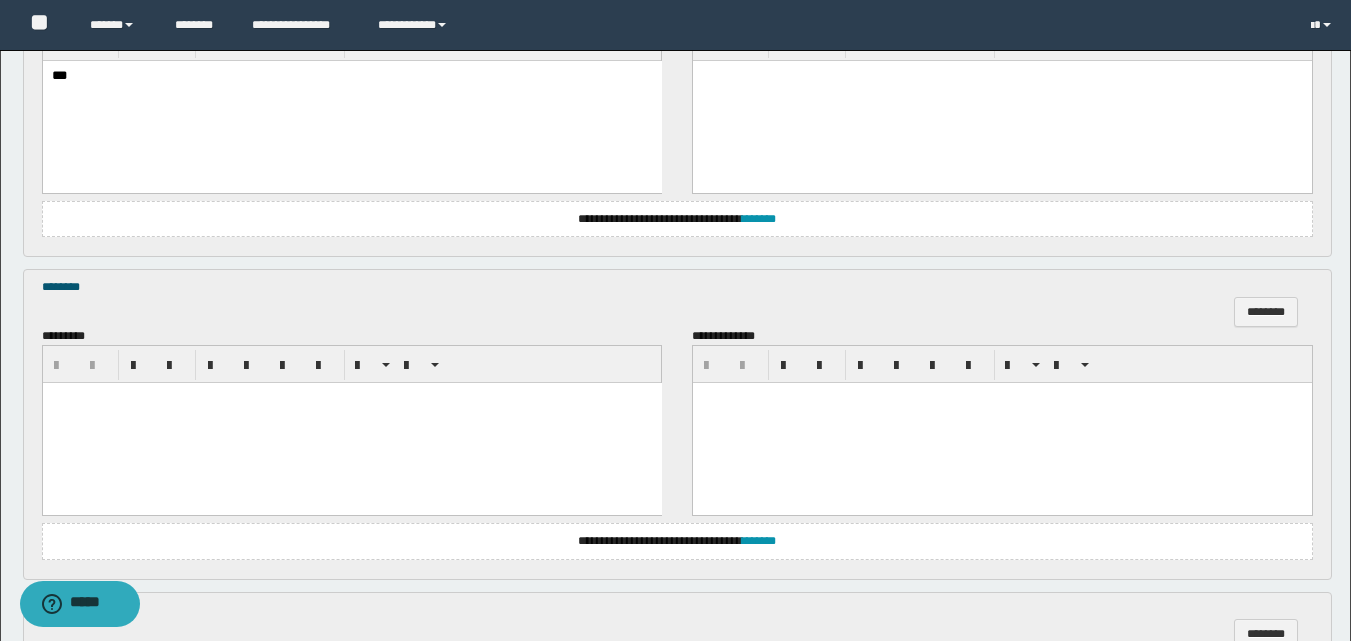 scroll, scrollTop: 1800, scrollLeft: 0, axis: vertical 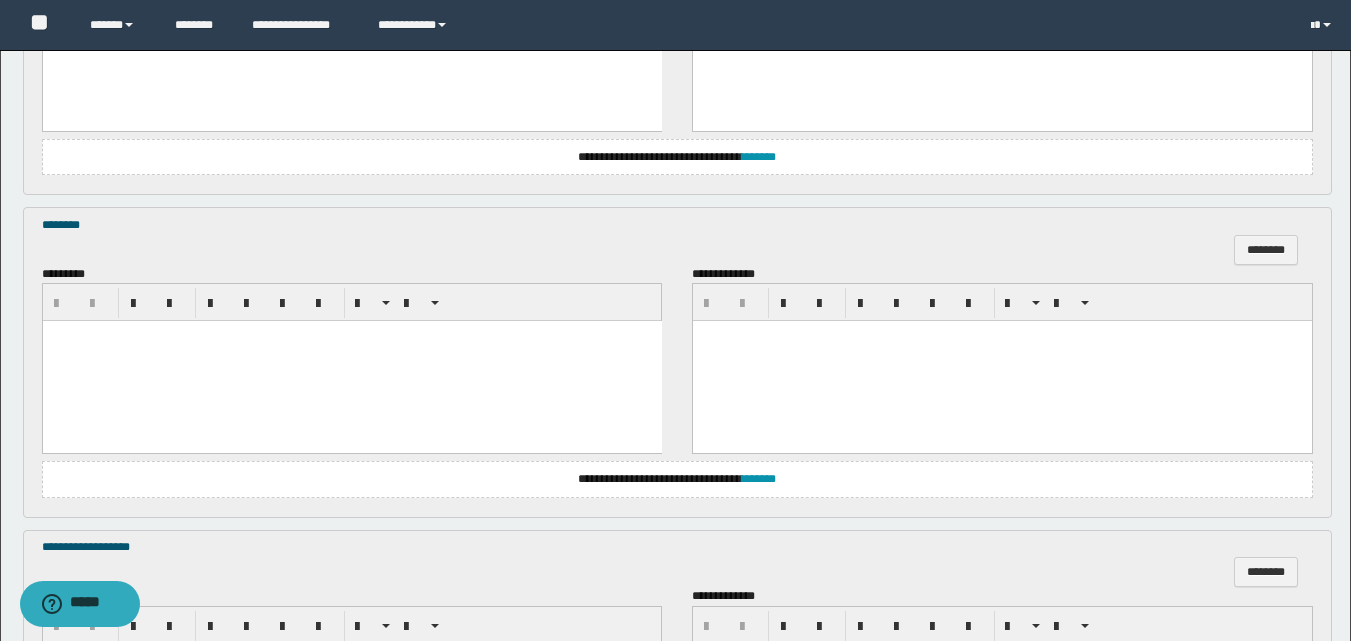click at bounding box center [351, 361] 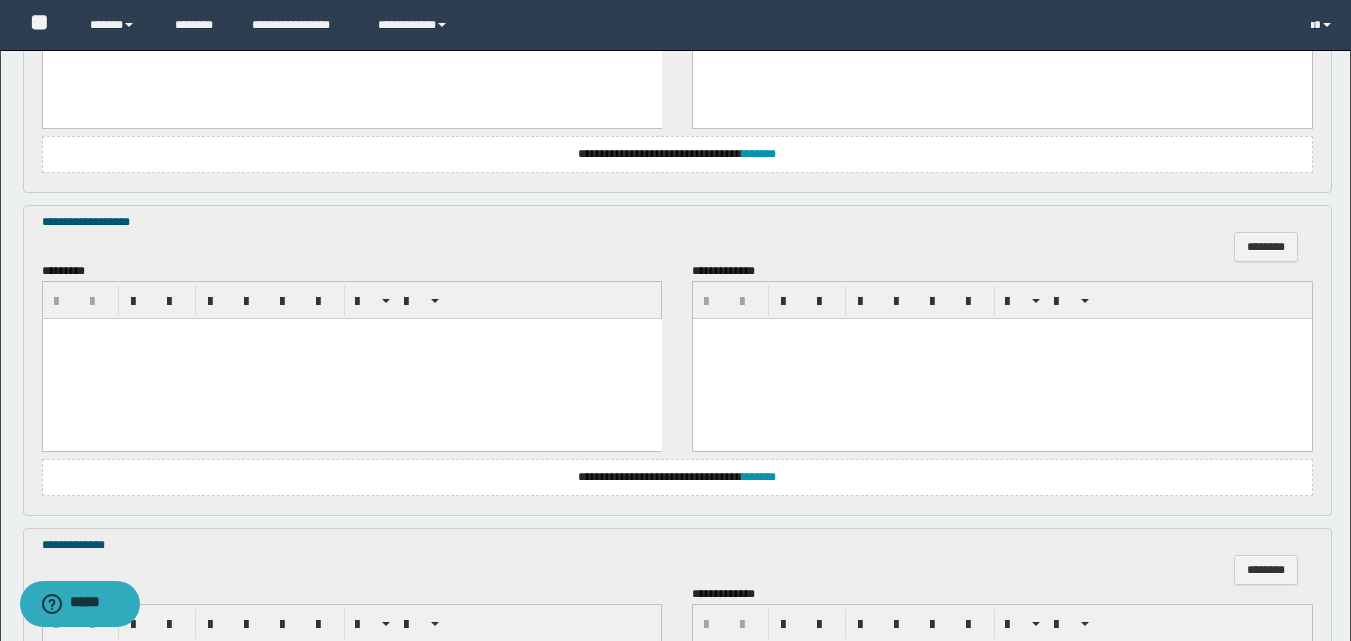 scroll, scrollTop: 2400, scrollLeft: 0, axis: vertical 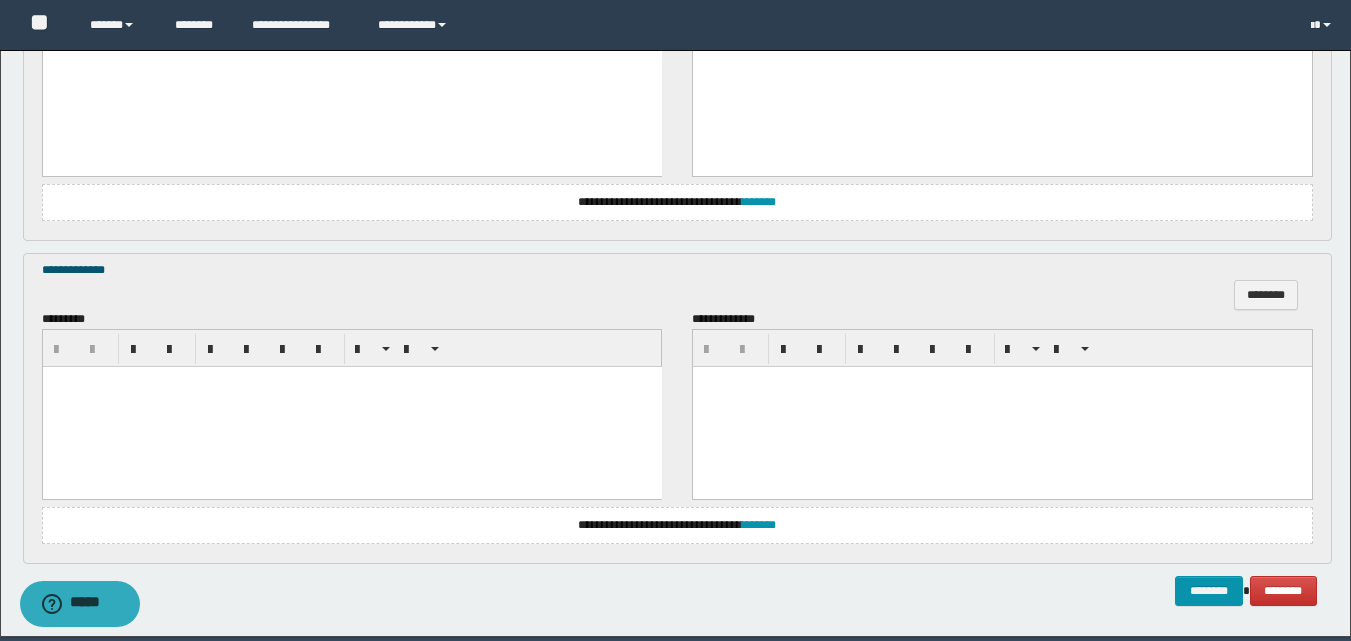 click at bounding box center [351, 406] 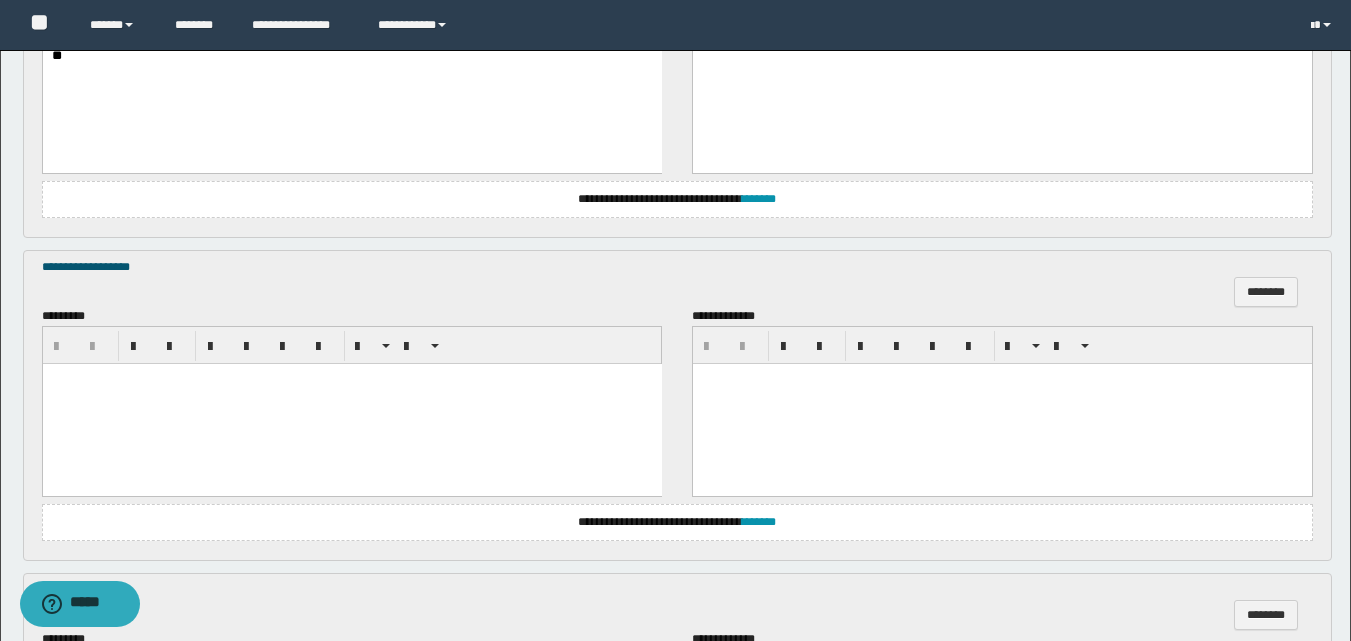 scroll, scrollTop: 2100, scrollLeft: 0, axis: vertical 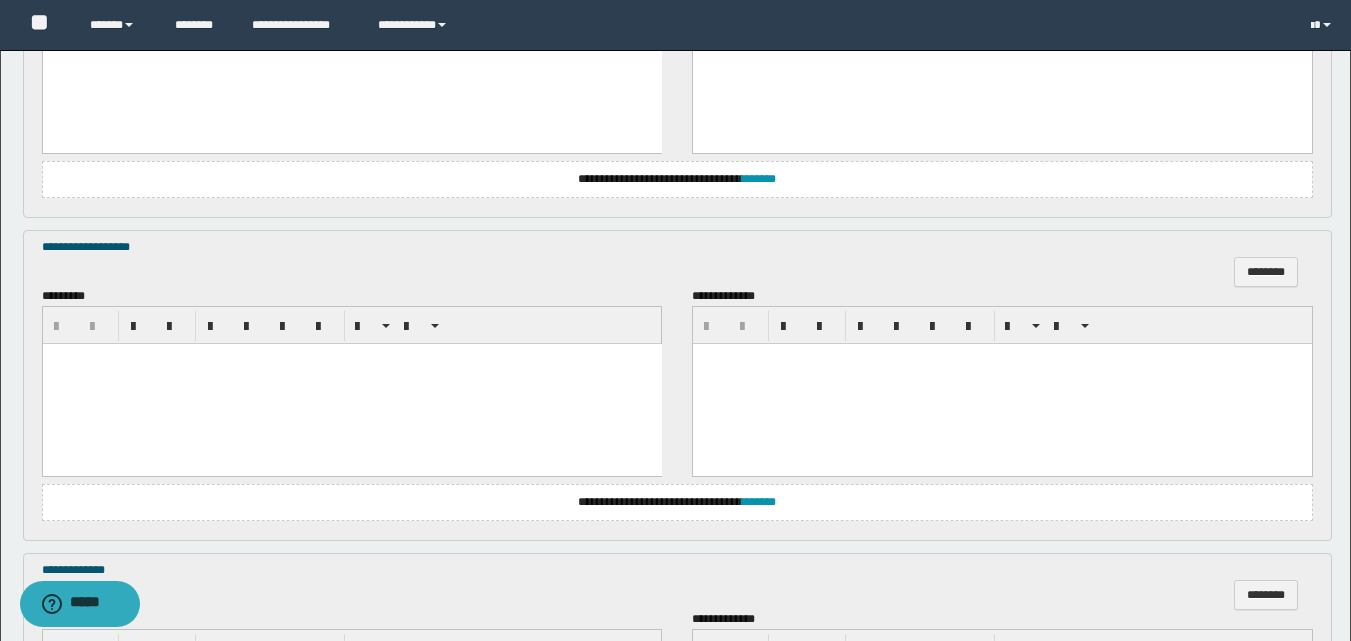 click at bounding box center [351, 384] 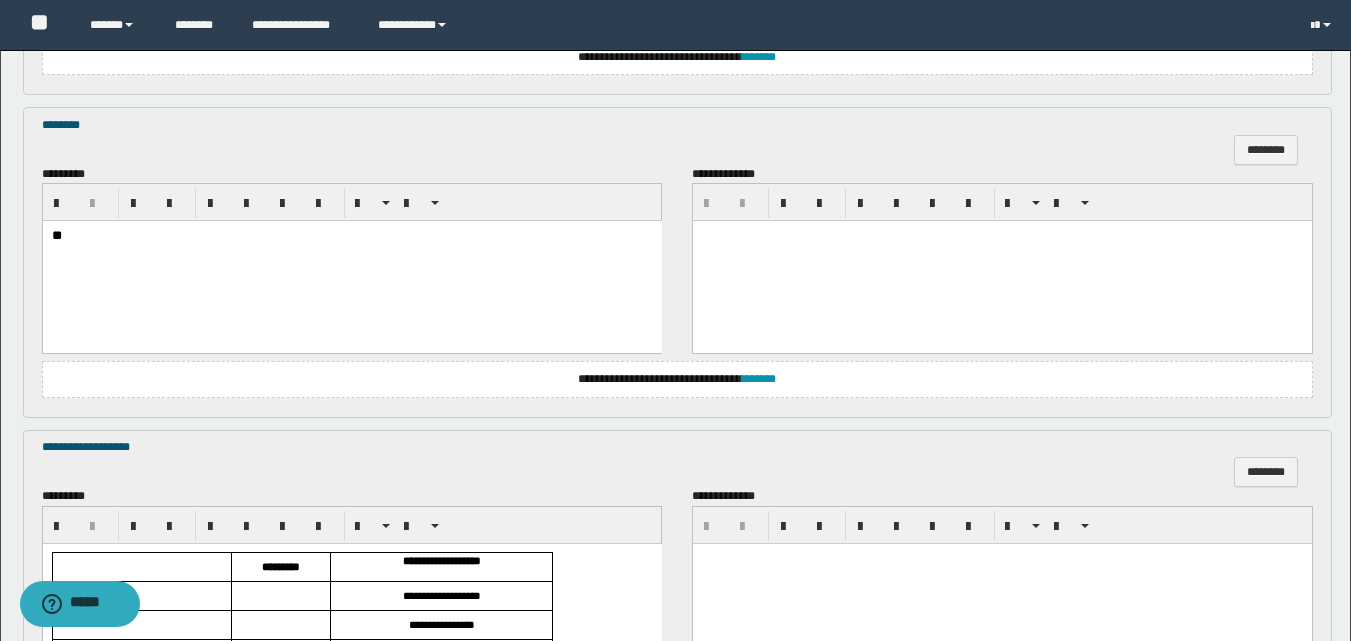 scroll, scrollTop: 2100, scrollLeft: 0, axis: vertical 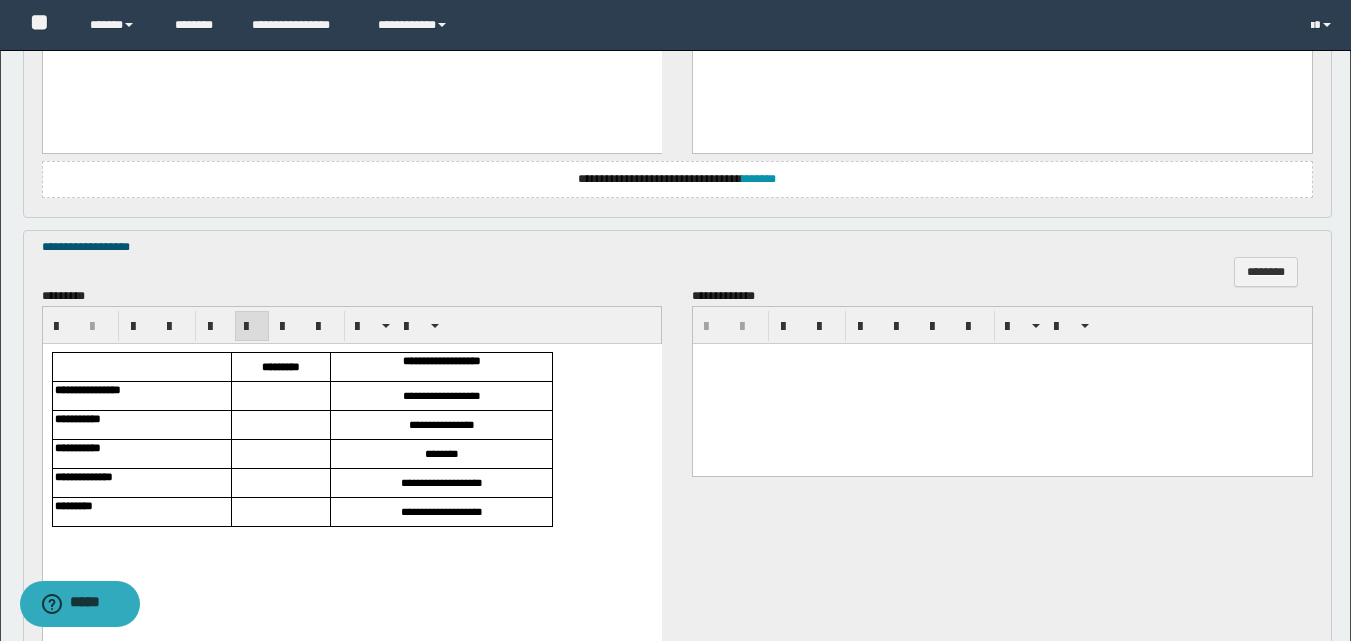 click at bounding box center [280, 396] 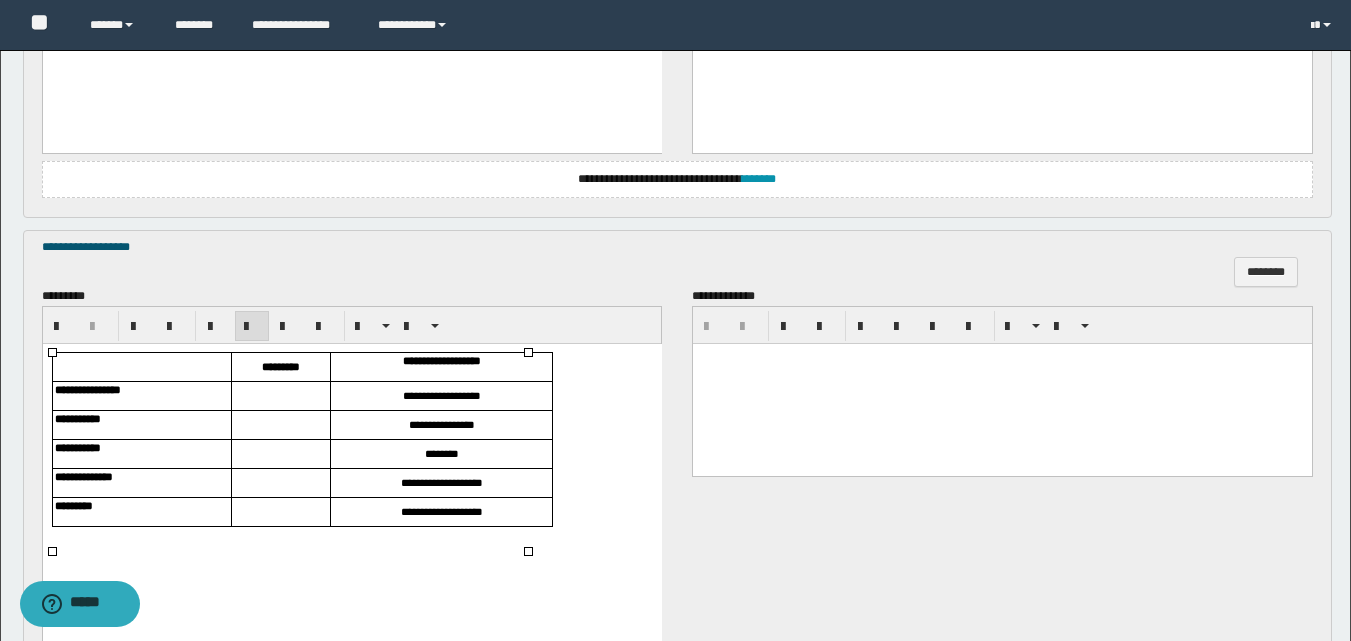 type 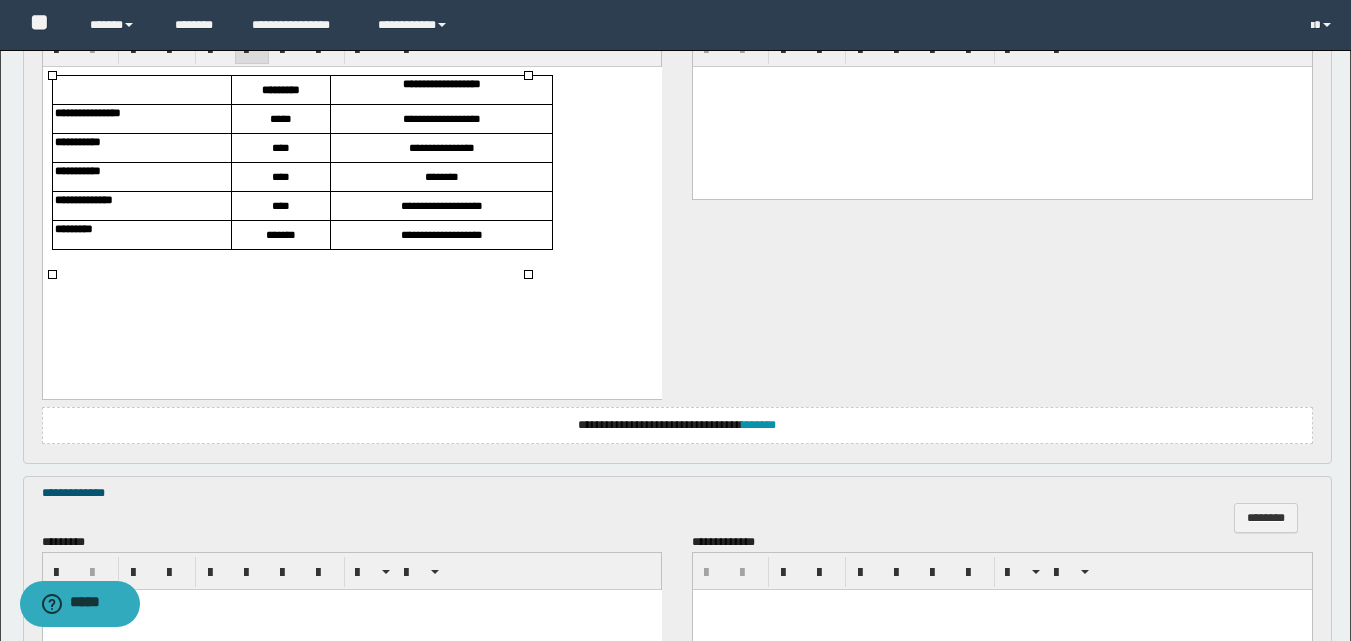 scroll, scrollTop: 2500, scrollLeft: 0, axis: vertical 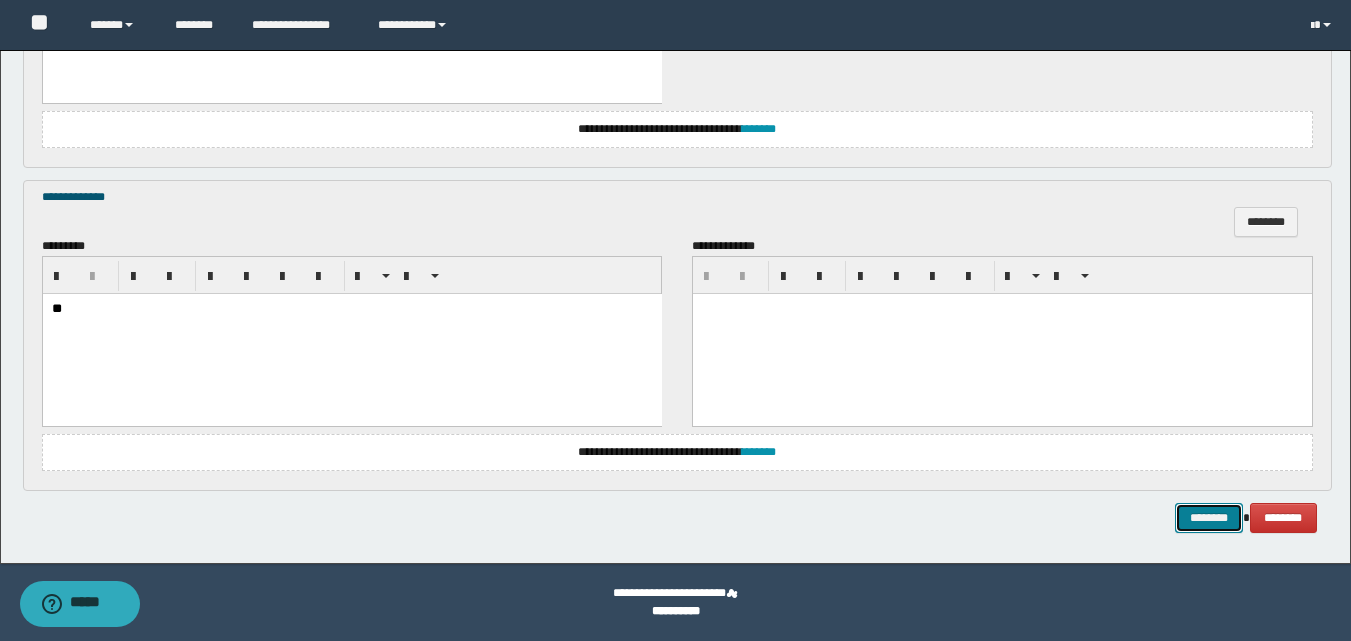 click on "********" at bounding box center (1209, 518) 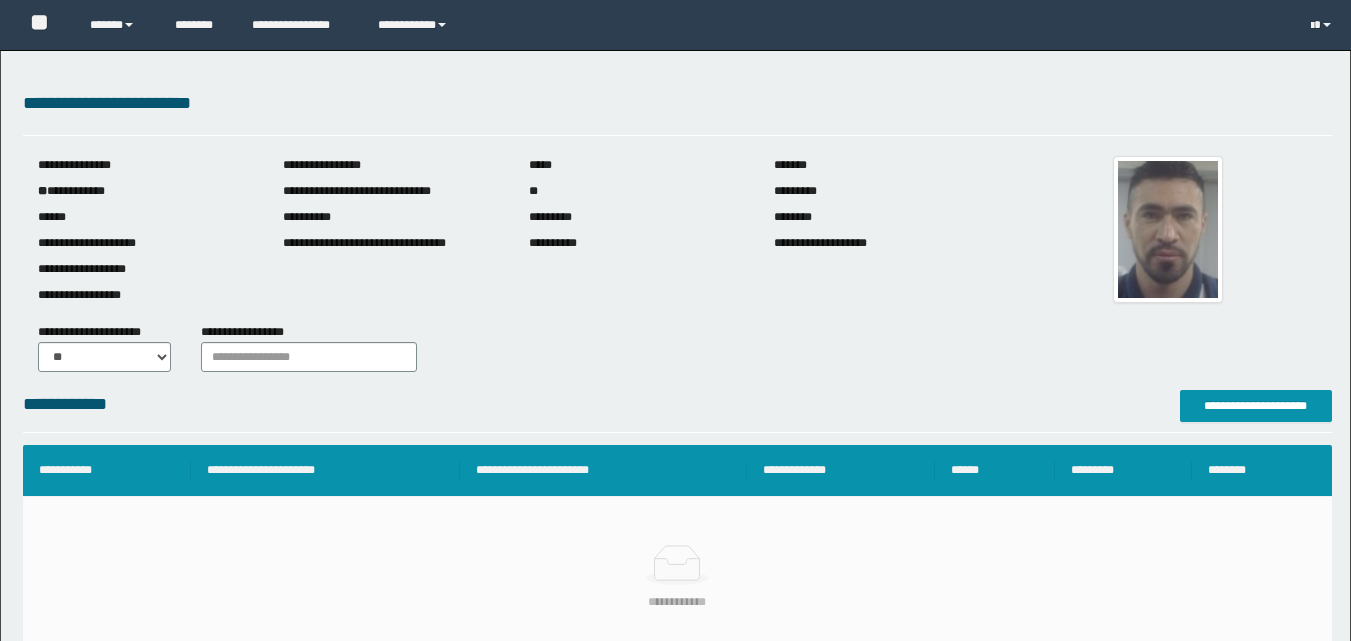 scroll, scrollTop: 0, scrollLeft: 0, axis: both 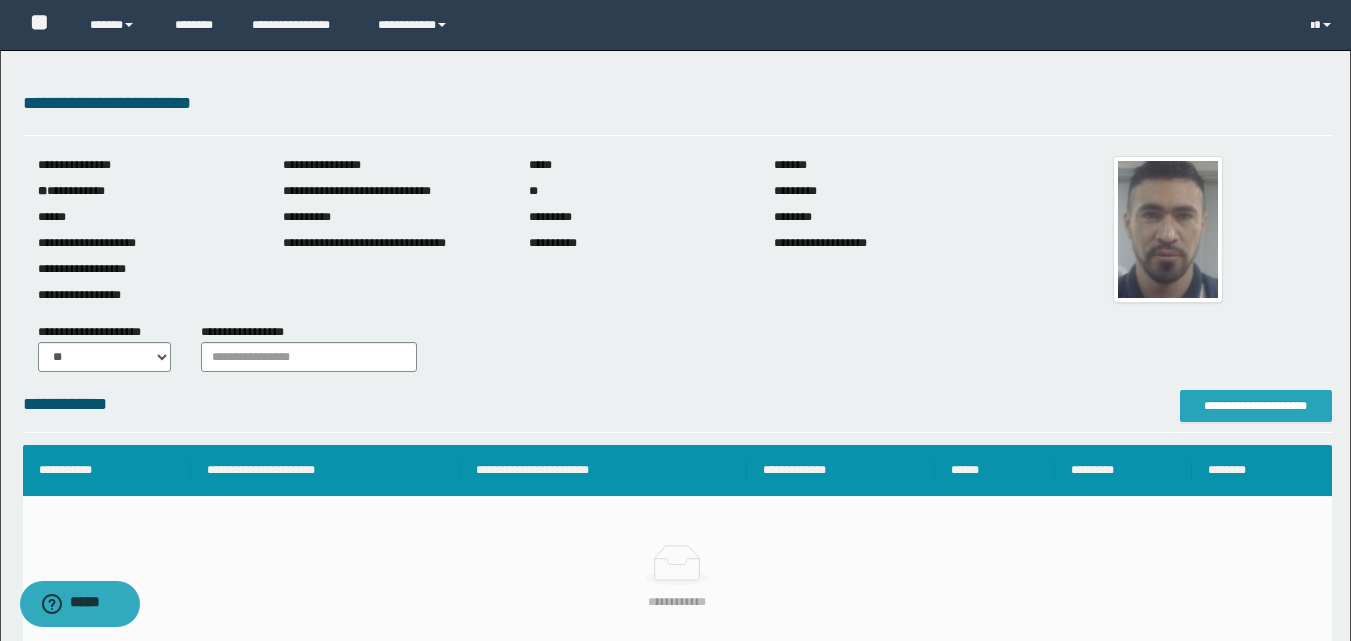 click on "**********" at bounding box center [1256, 406] 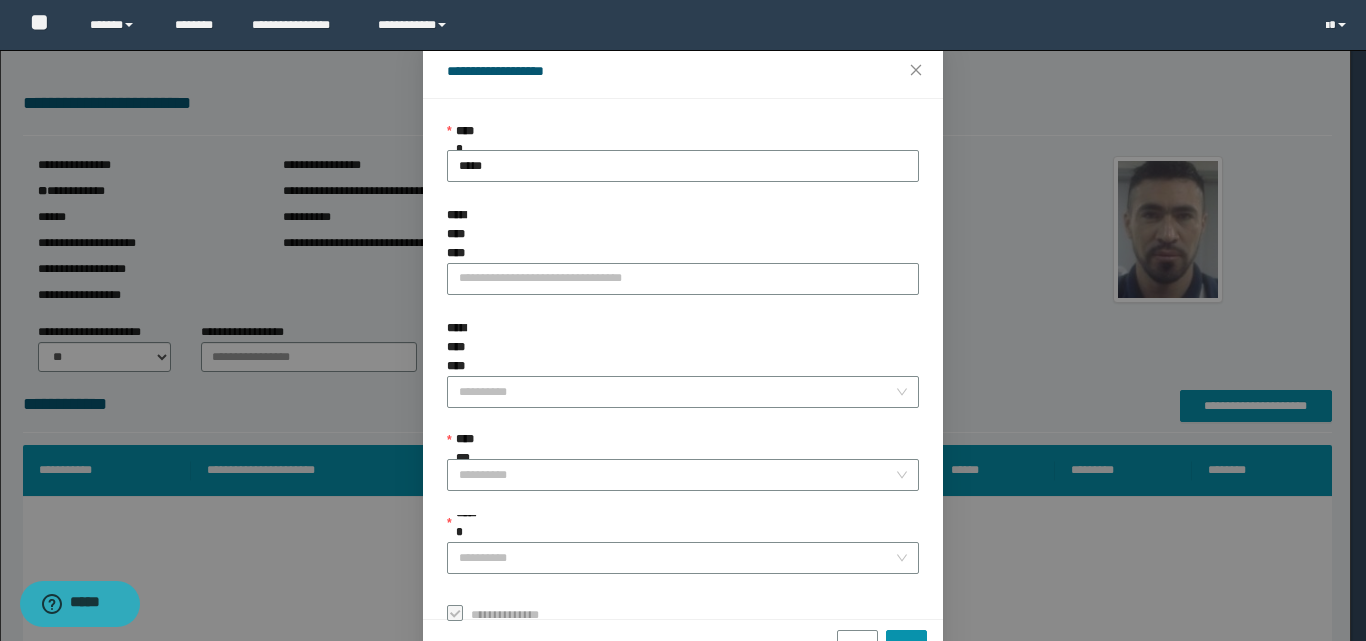 scroll, scrollTop: 111, scrollLeft: 0, axis: vertical 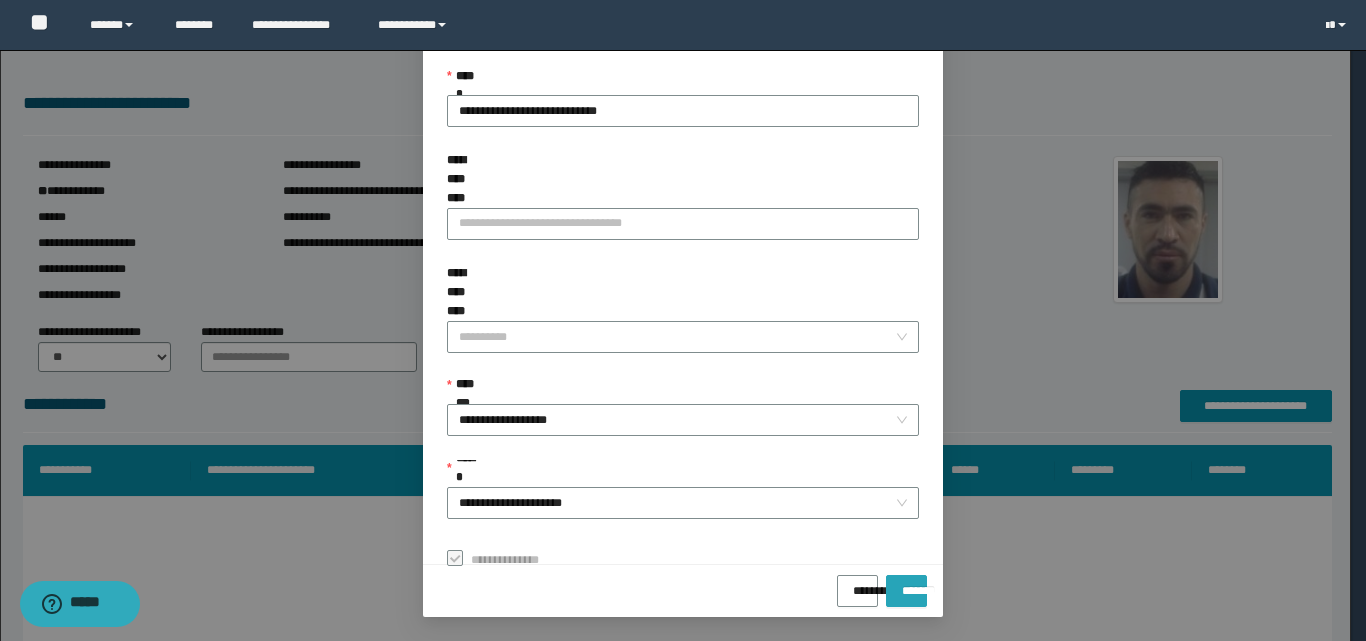 click on "*******" at bounding box center [906, 584] 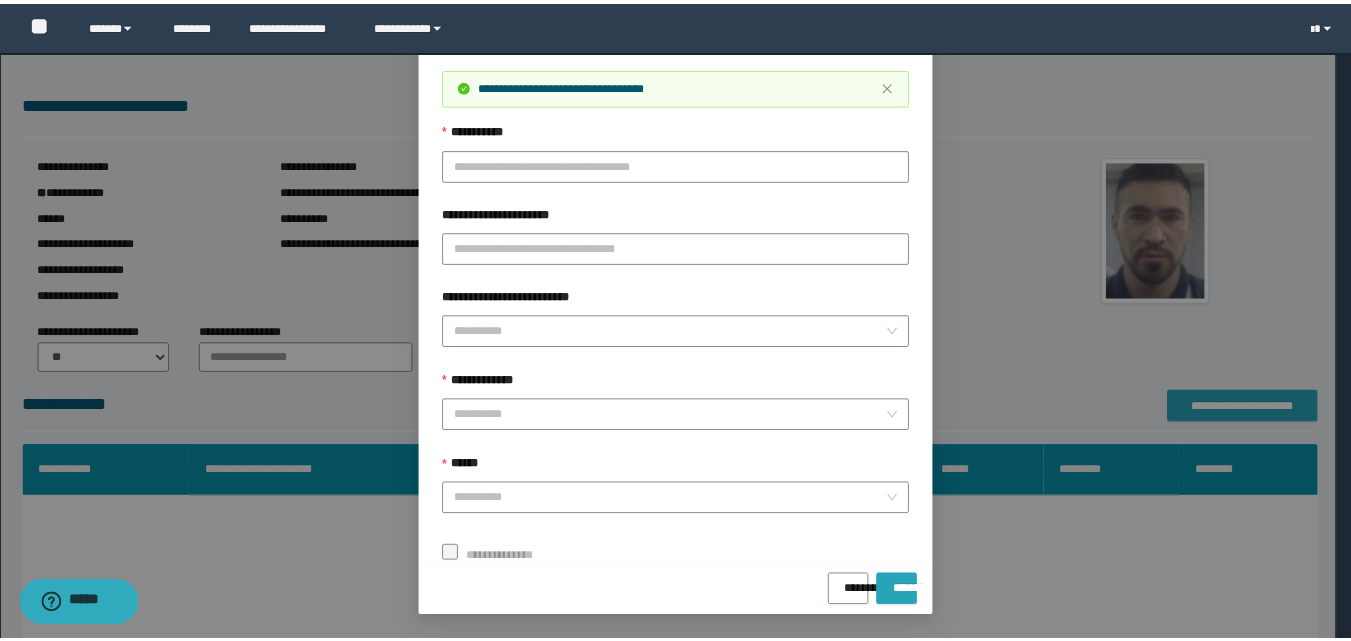 scroll, scrollTop: 0, scrollLeft: 0, axis: both 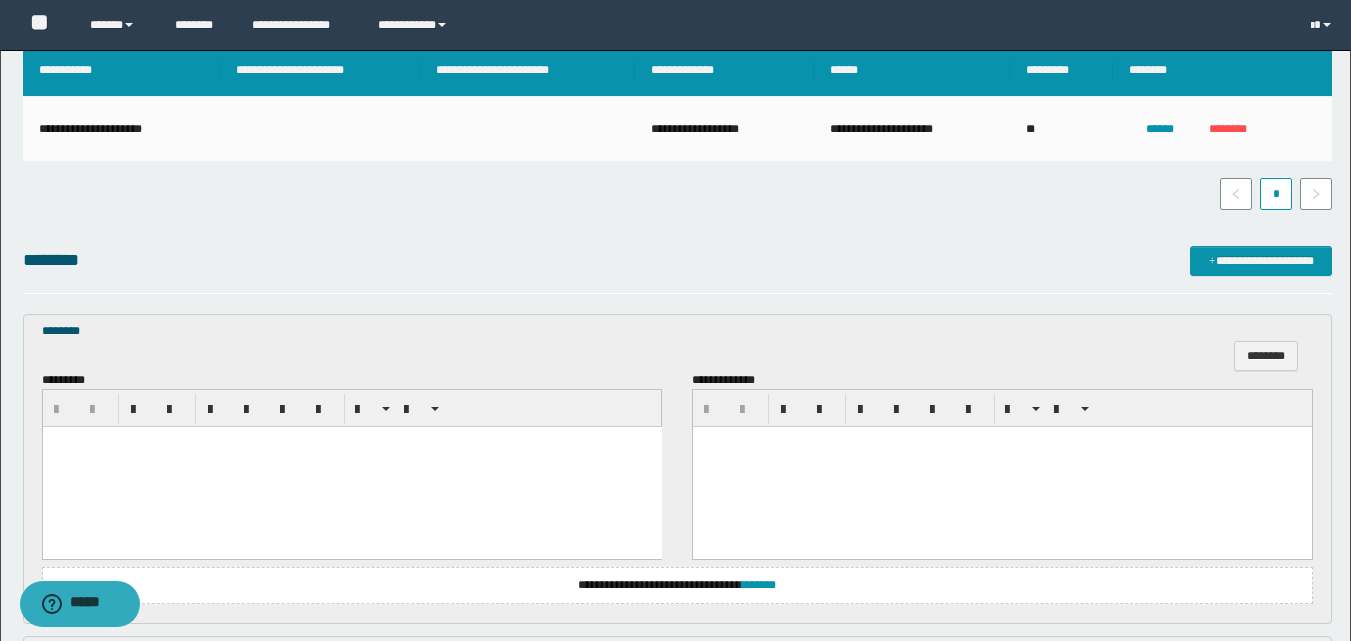 click at bounding box center (351, 467) 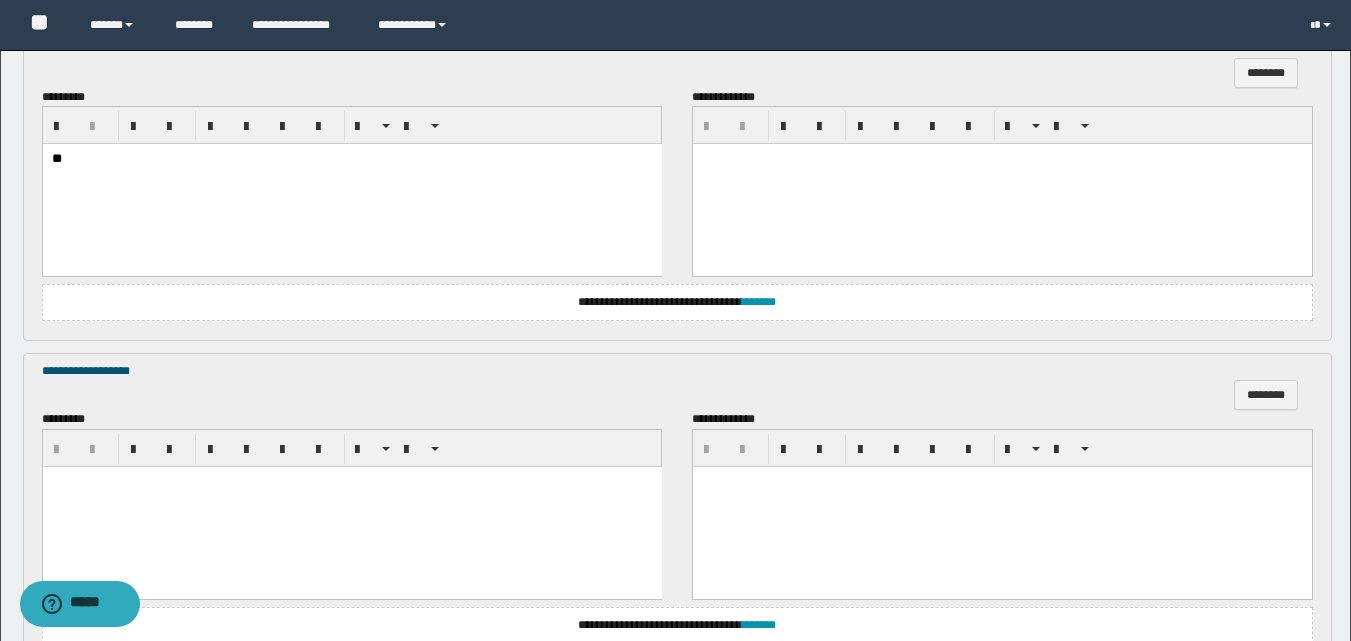 scroll, scrollTop: 700, scrollLeft: 0, axis: vertical 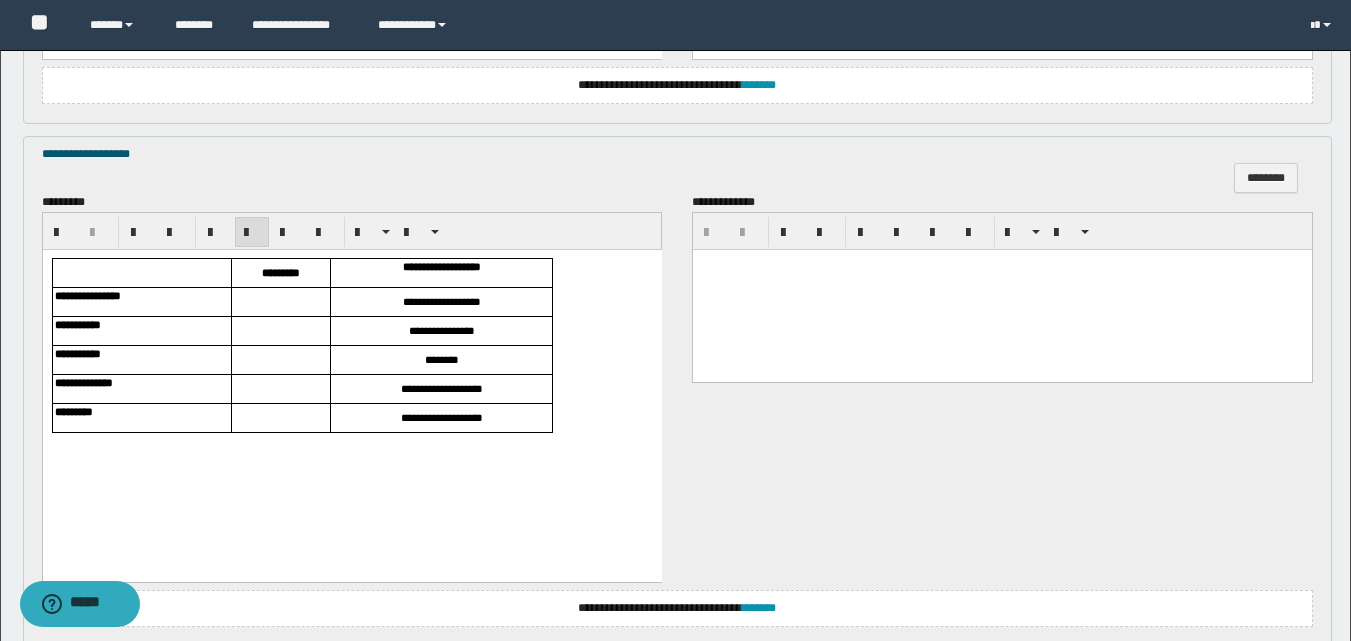 click at bounding box center (280, 302) 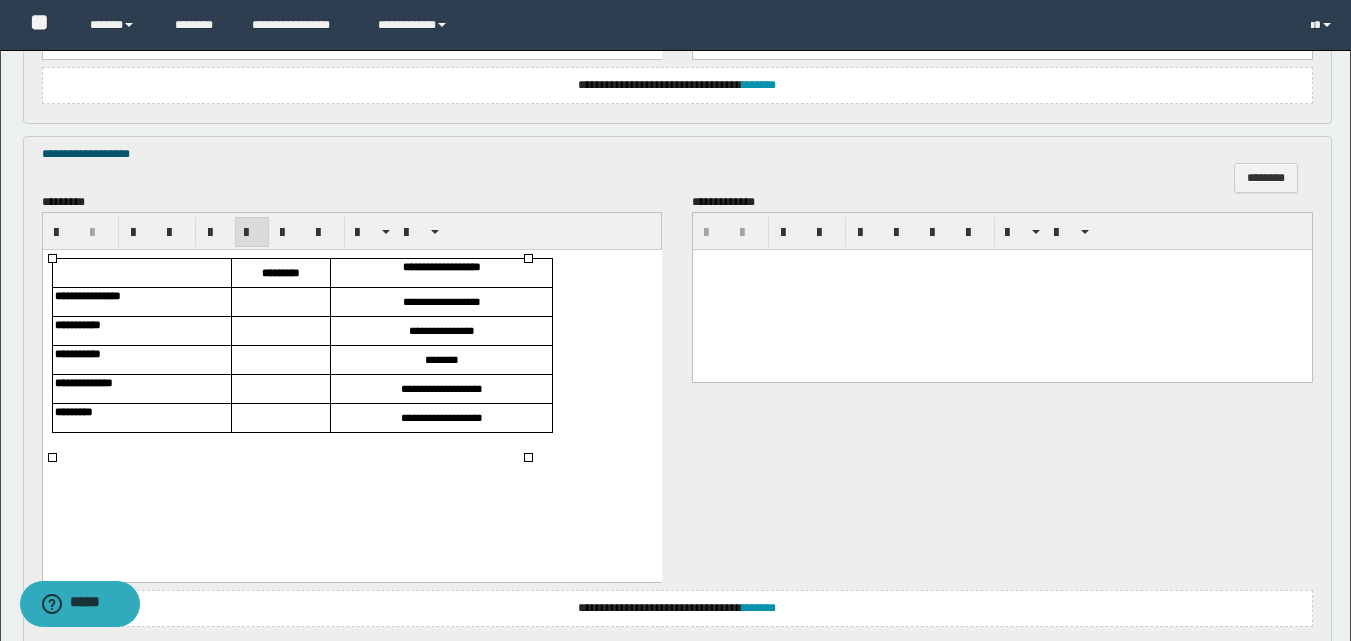 type 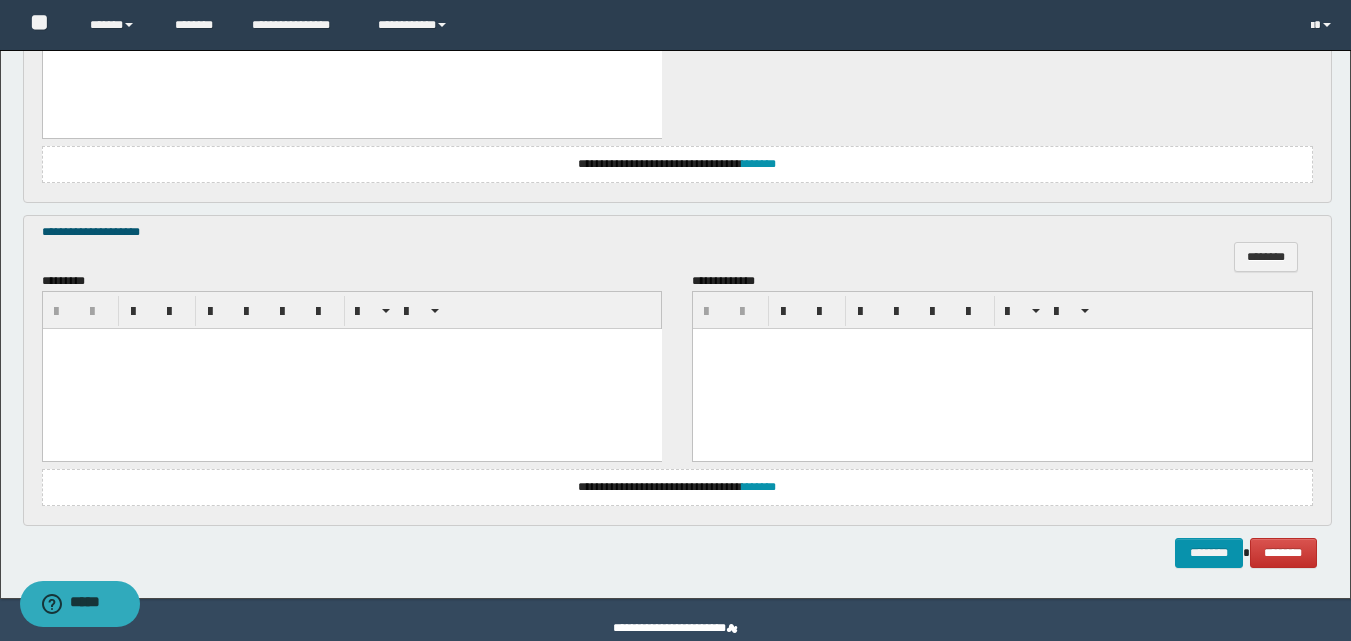 scroll, scrollTop: 1379, scrollLeft: 0, axis: vertical 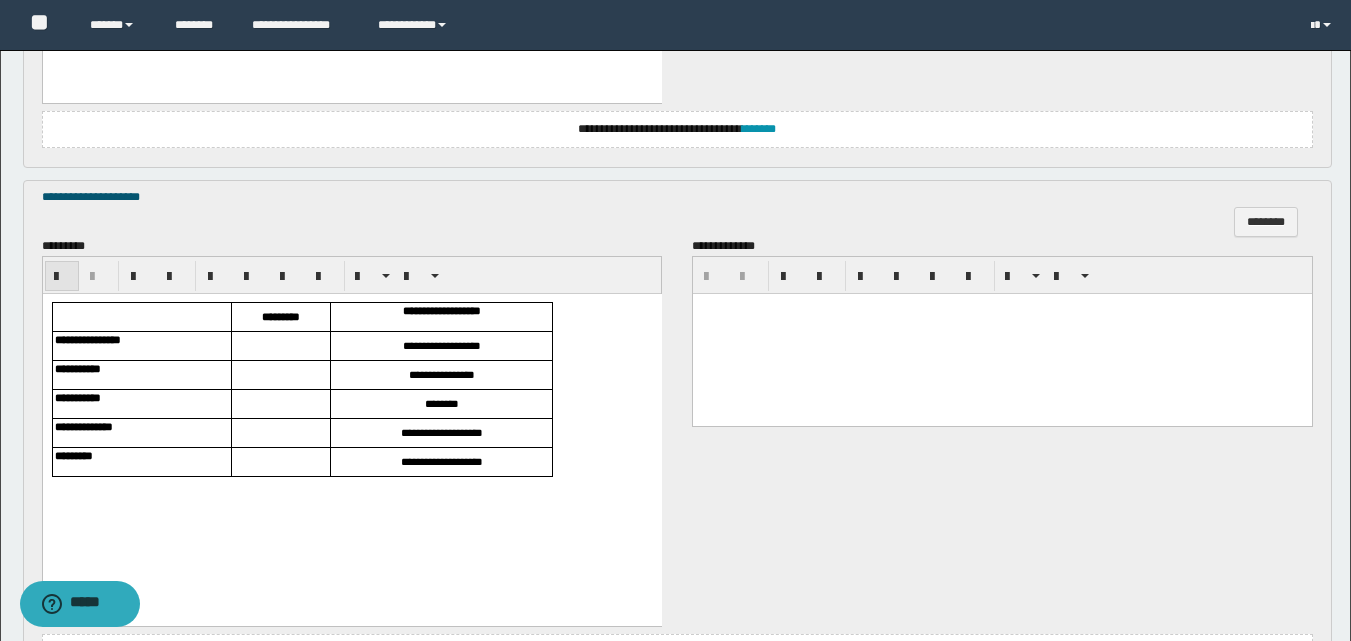 click at bounding box center (62, 277) 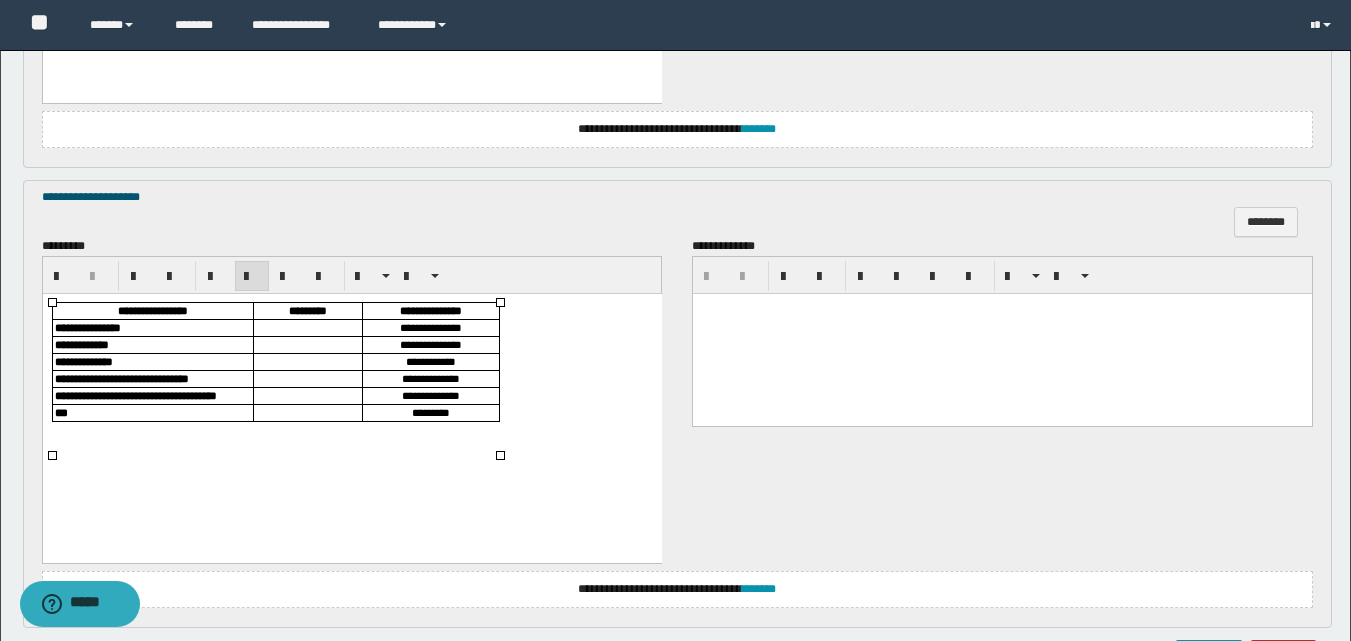 click at bounding box center [307, 327] 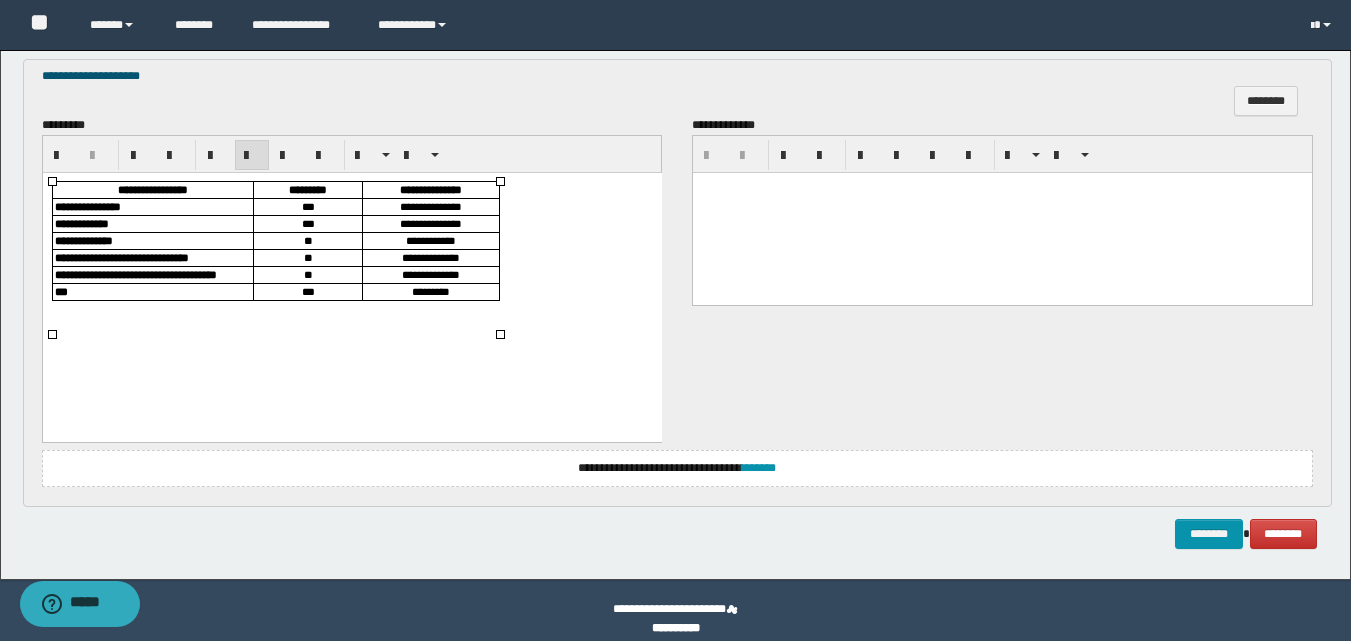 scroll, scrollTop: 1516, scrollLeft: 0, axis: vertical 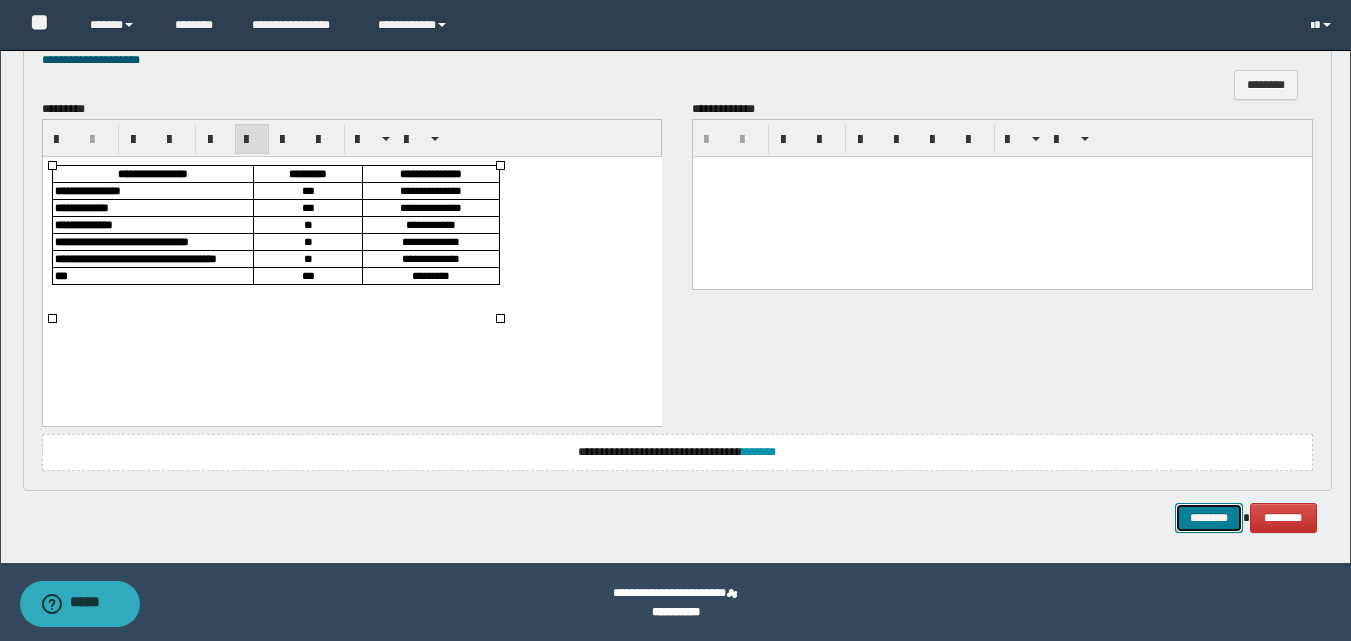 click on "********" at bounding box center (1209, 518) 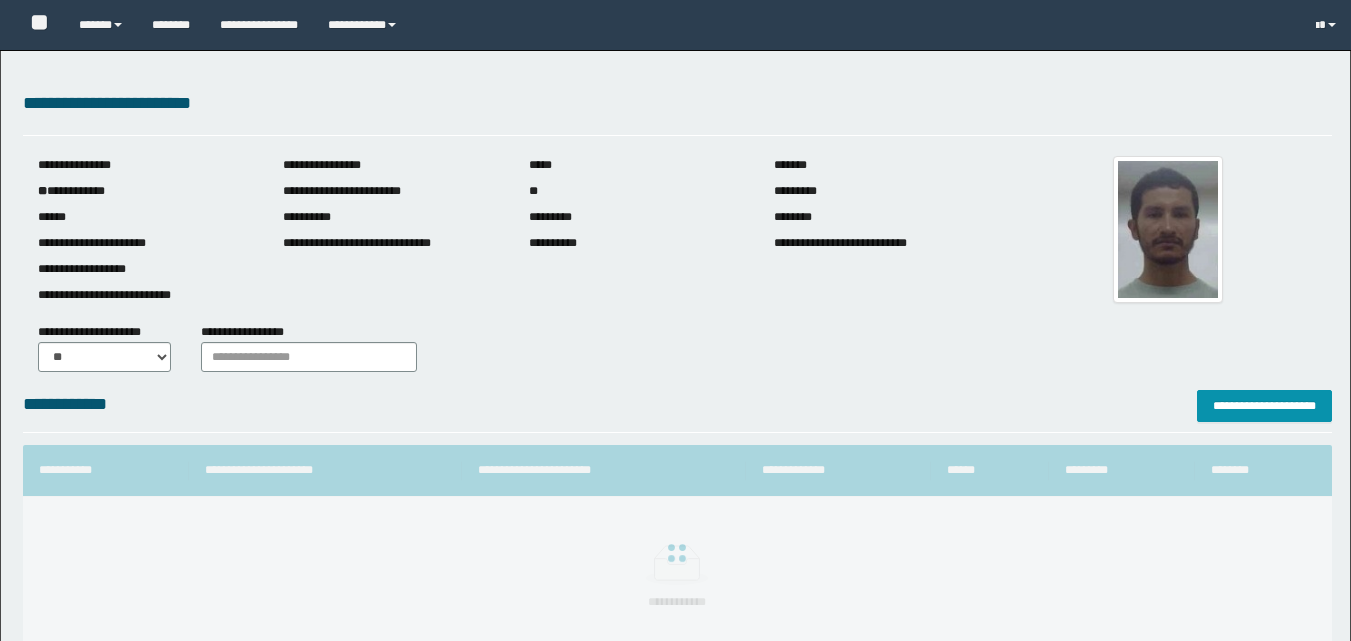 scroll, scrollTop: 0, scrollLeft: 0, axis: both 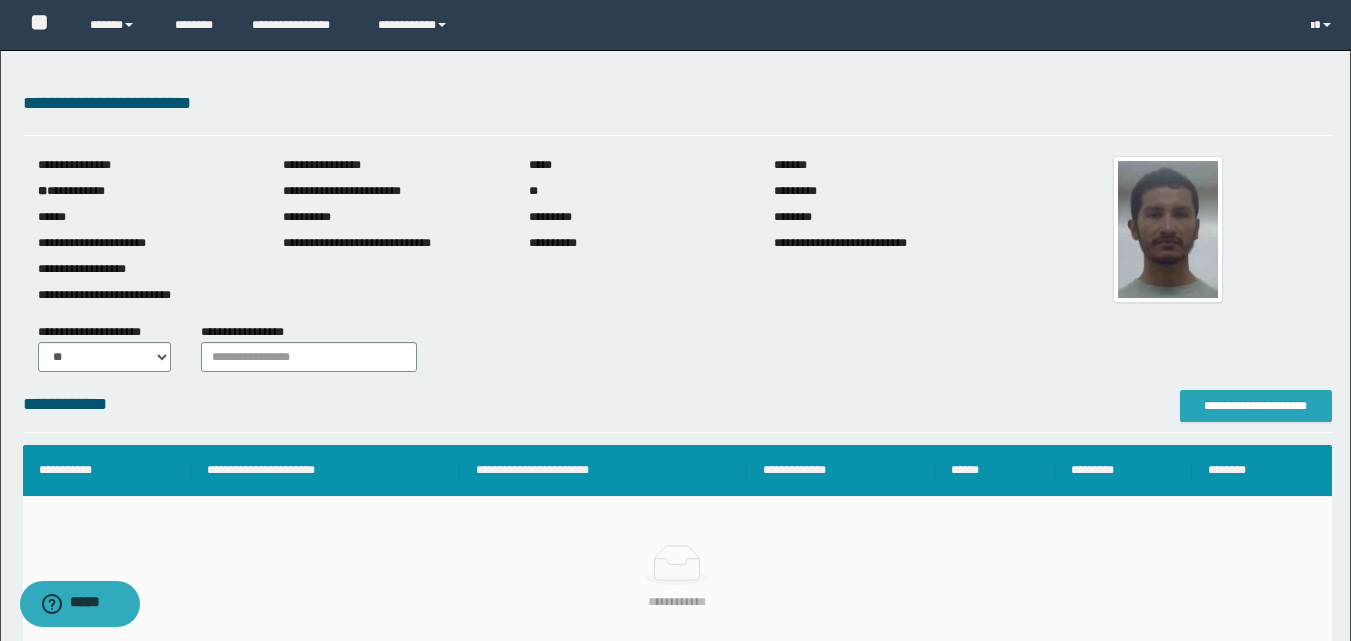 click on "**********" at bounding box center [1256, 406] 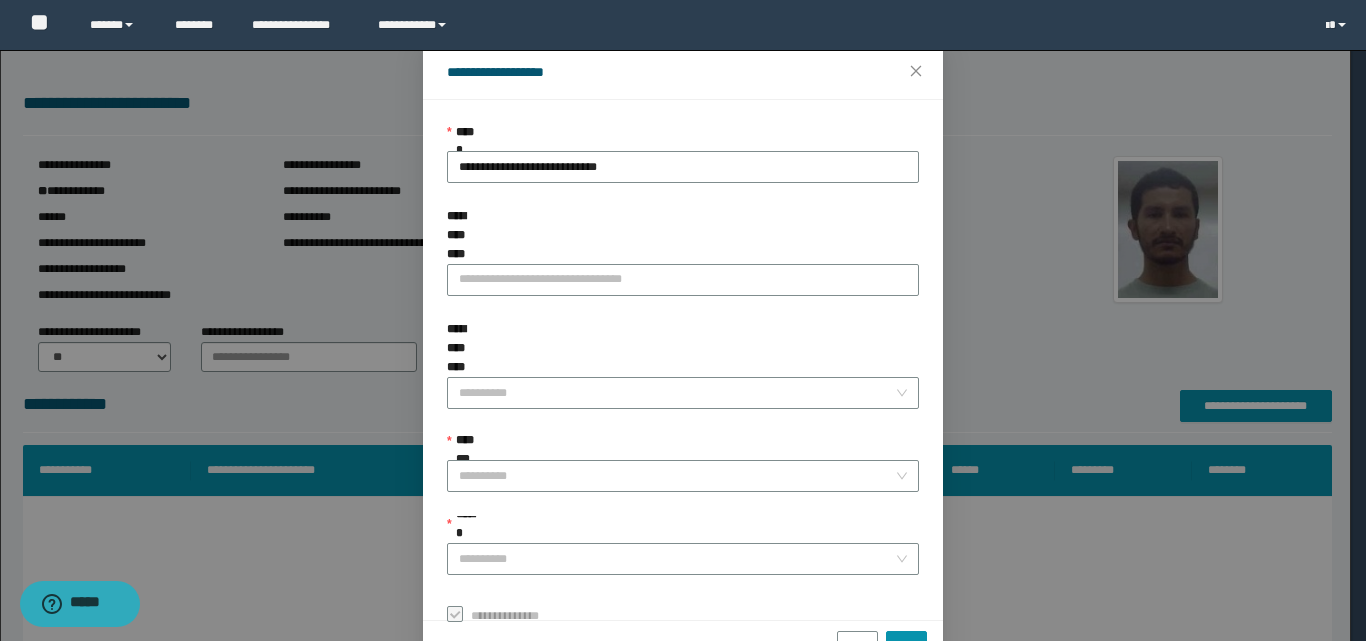 scroll, scrollTop: 111, scrollLeft: 0, axis: vertical 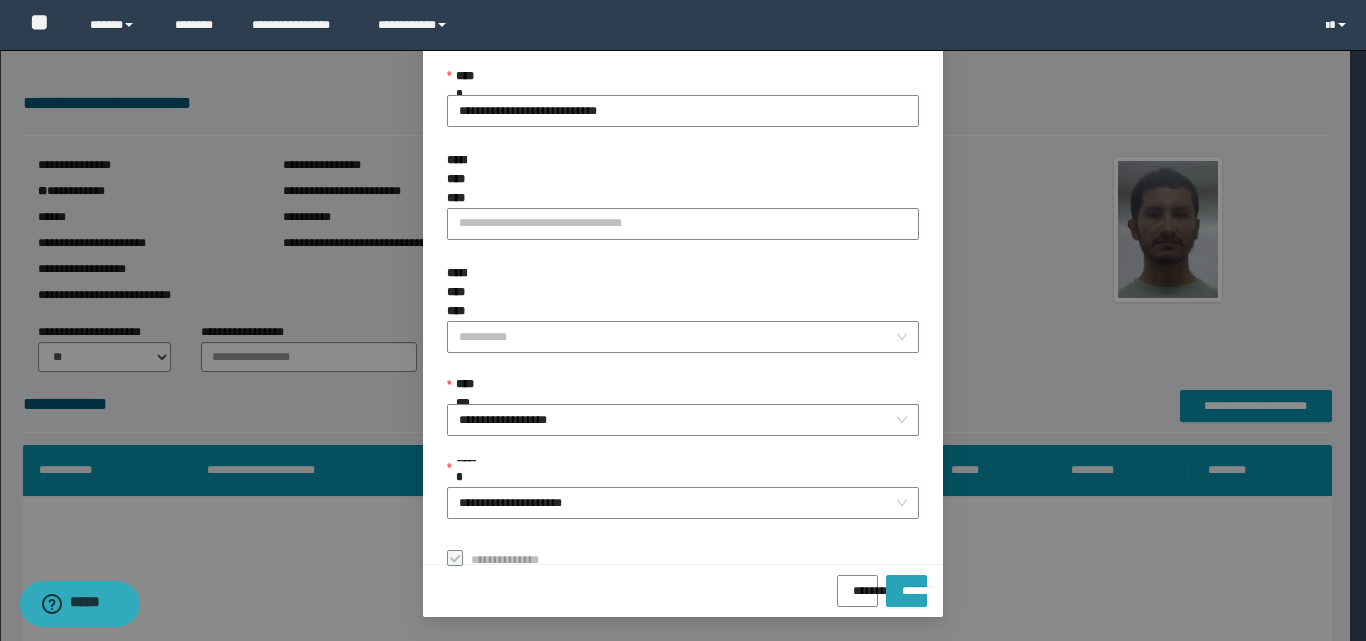 drag, startPoint x: 893, startPoint y: 583, endPoint x: 890, endPoint y: 570, distance: 13.341664 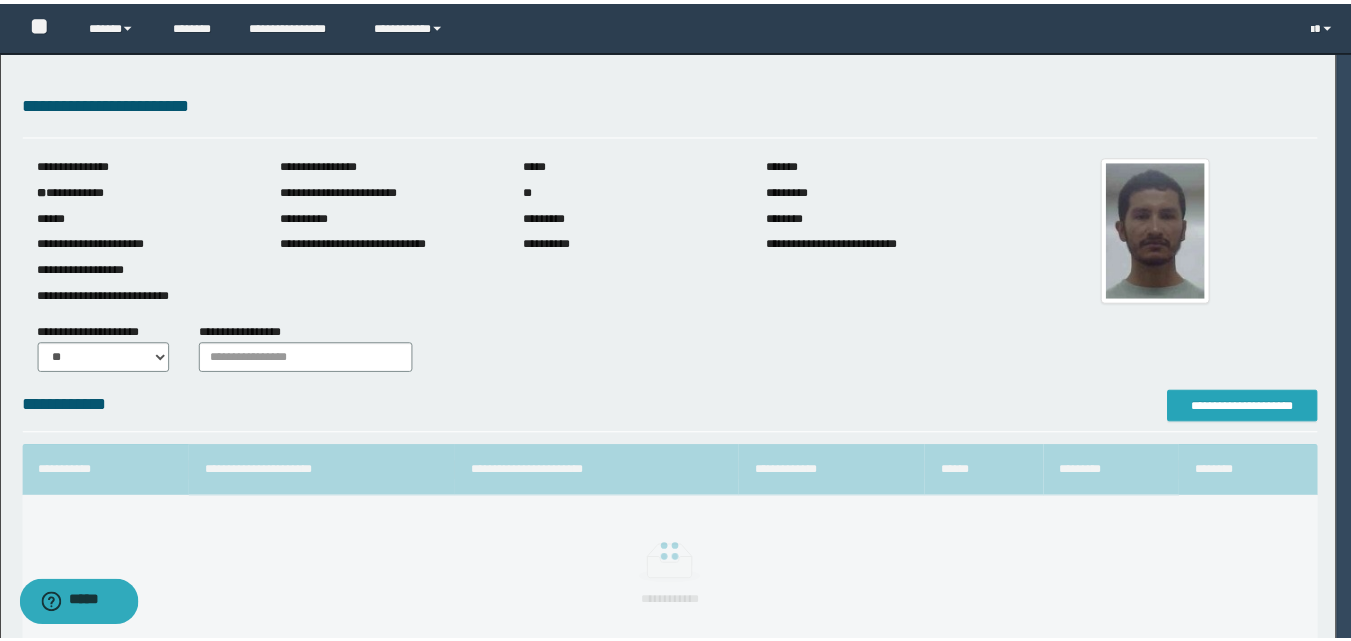 scroll, scrollTop: 0, scrollLeft: 0, axis: both 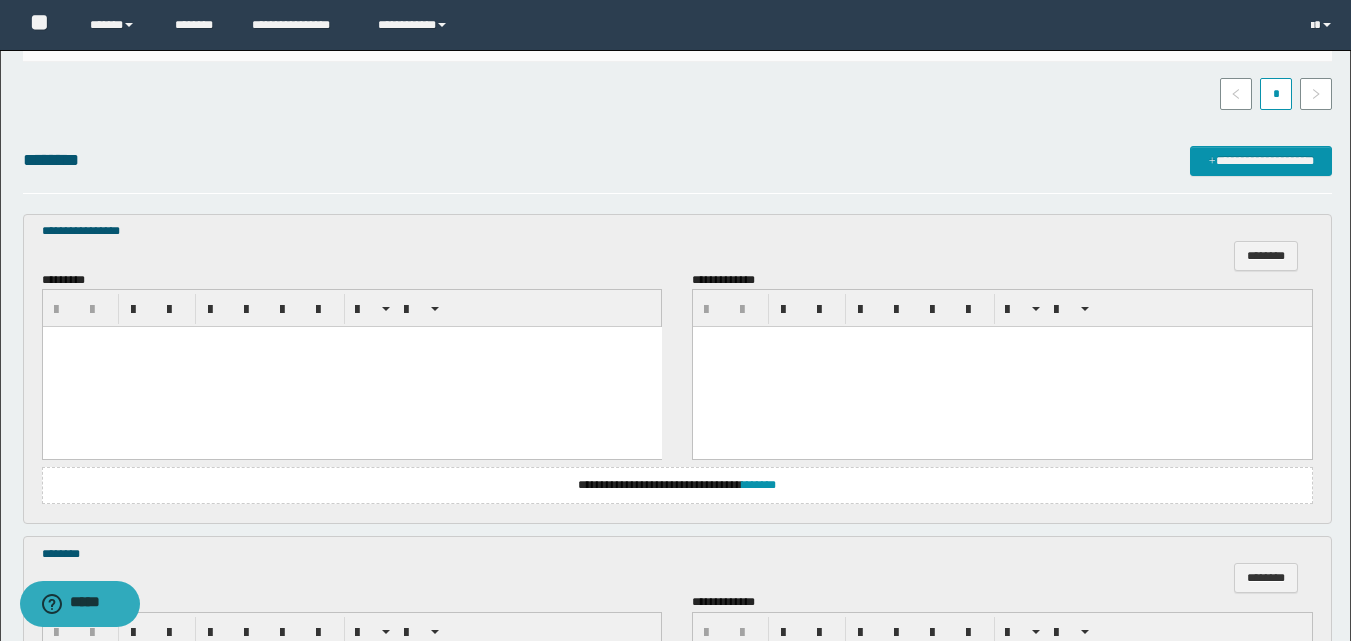 click at bounding box center [351, 367] 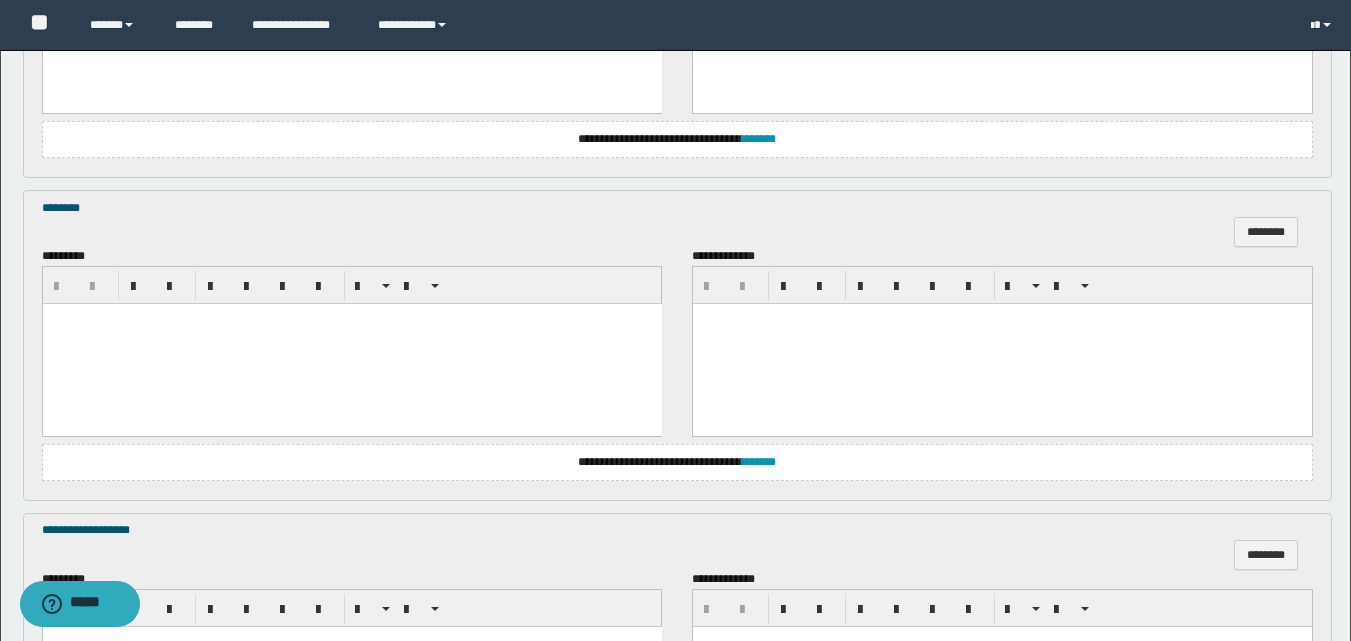 scroll, scrollTop: 900, scrollLeft: 0, axis: vertical 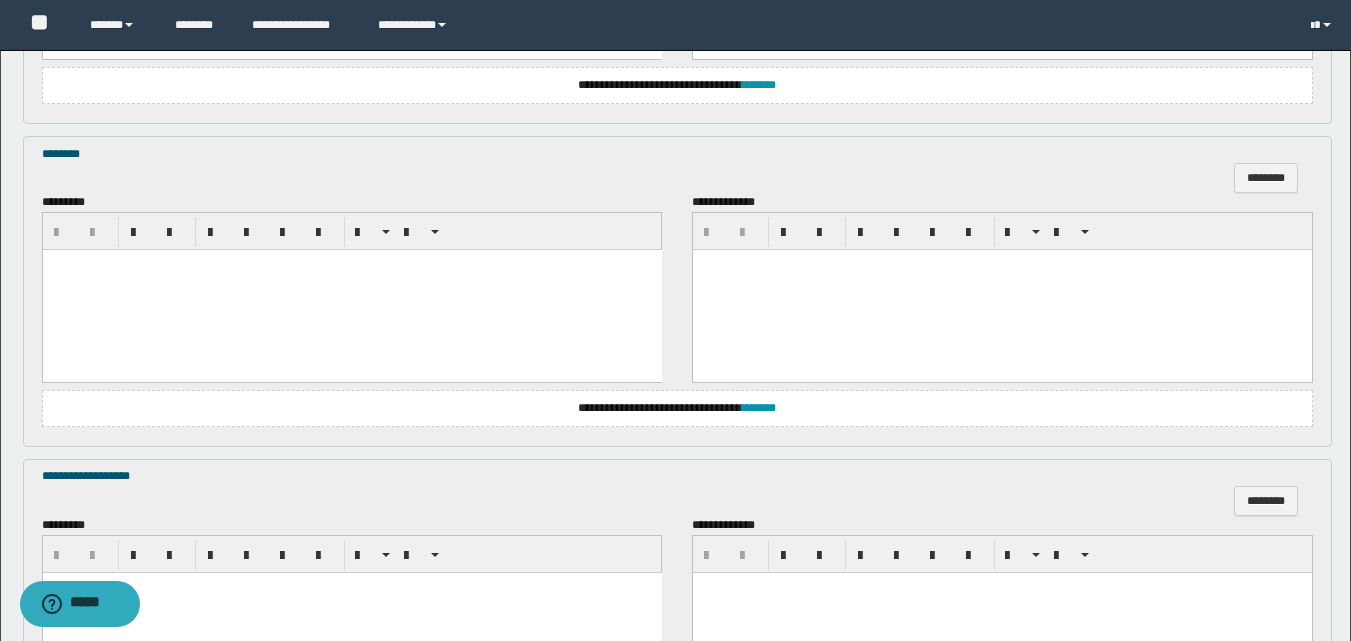 click at bounding box center [351, 290] 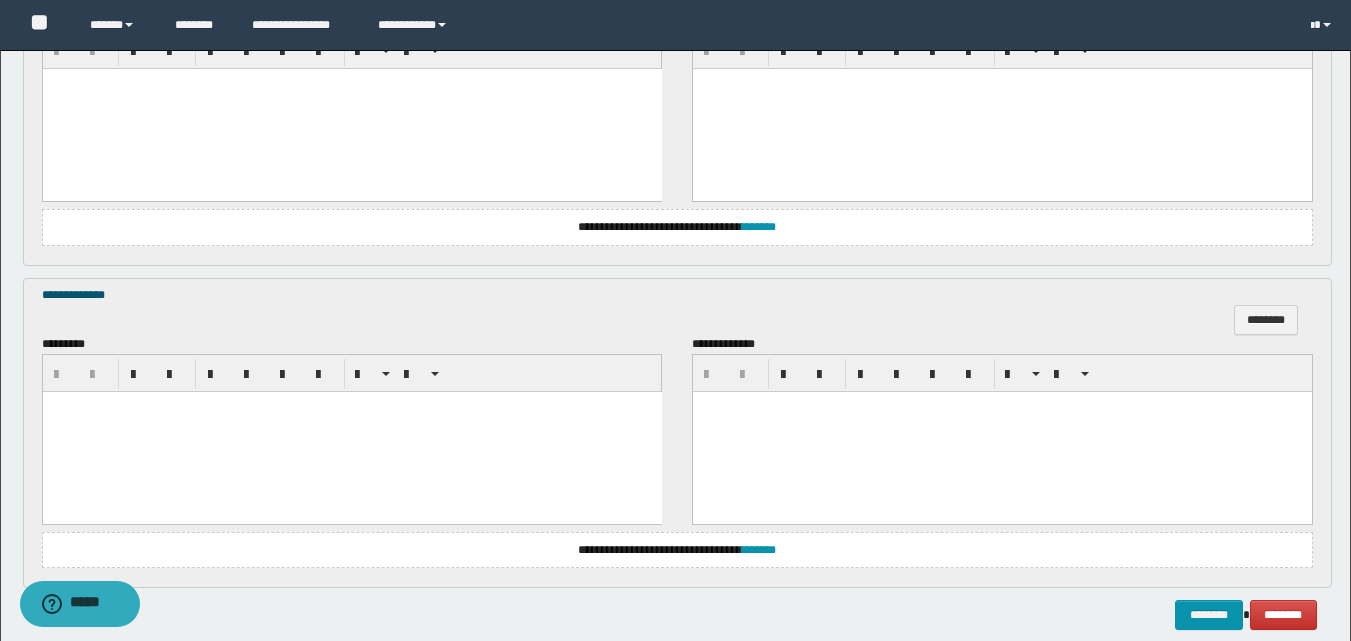 scroll, scrollTop: 1502, scrollLeft: 0, axis: vertical 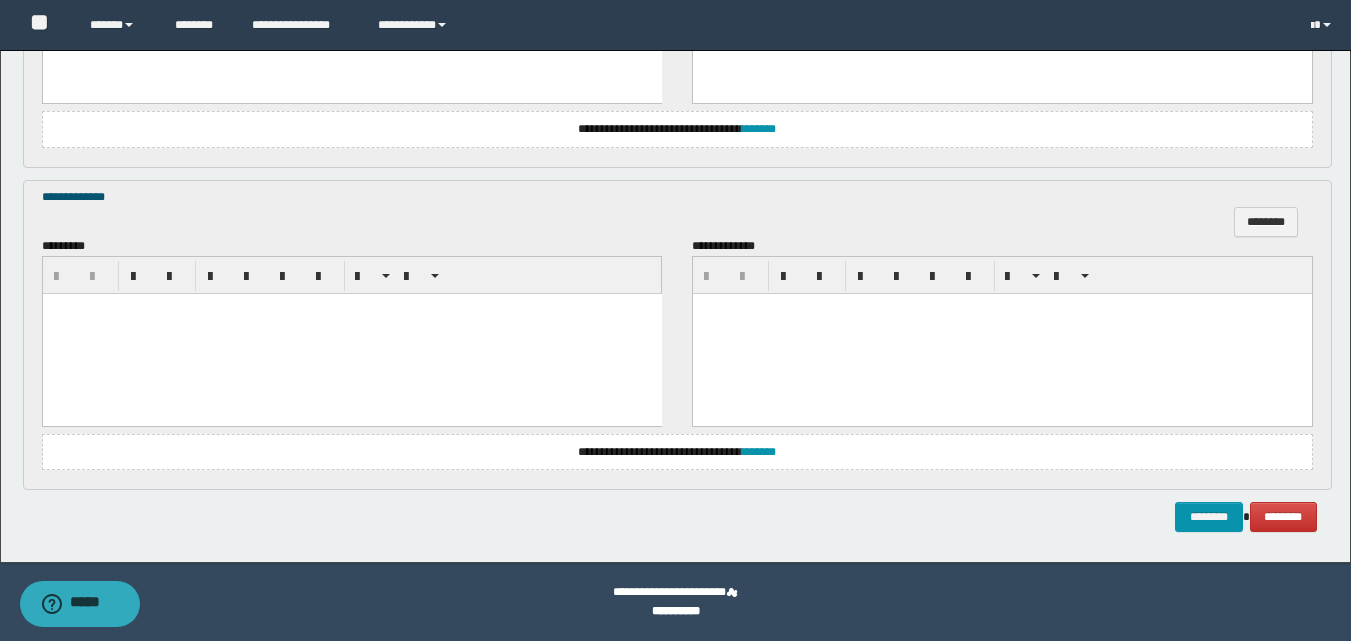 click at bounding box center (351, 333) 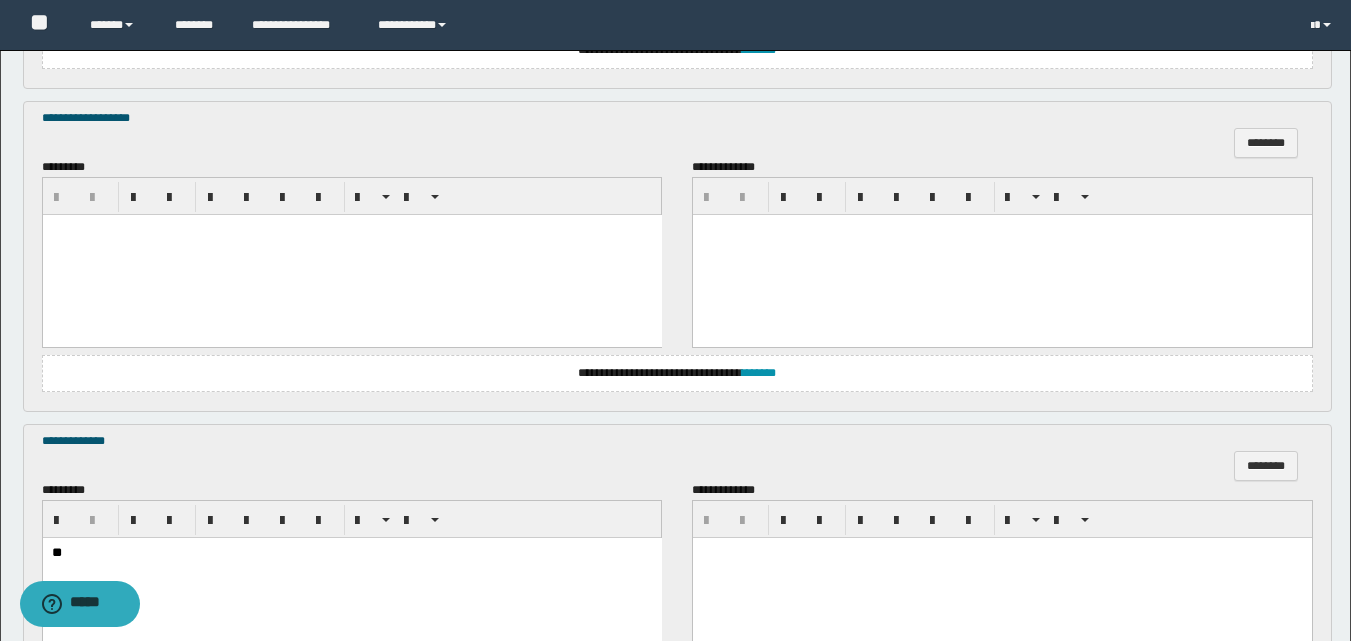 scroll, scrollTop: 1202, scrollLeft: 0, axis: vertical 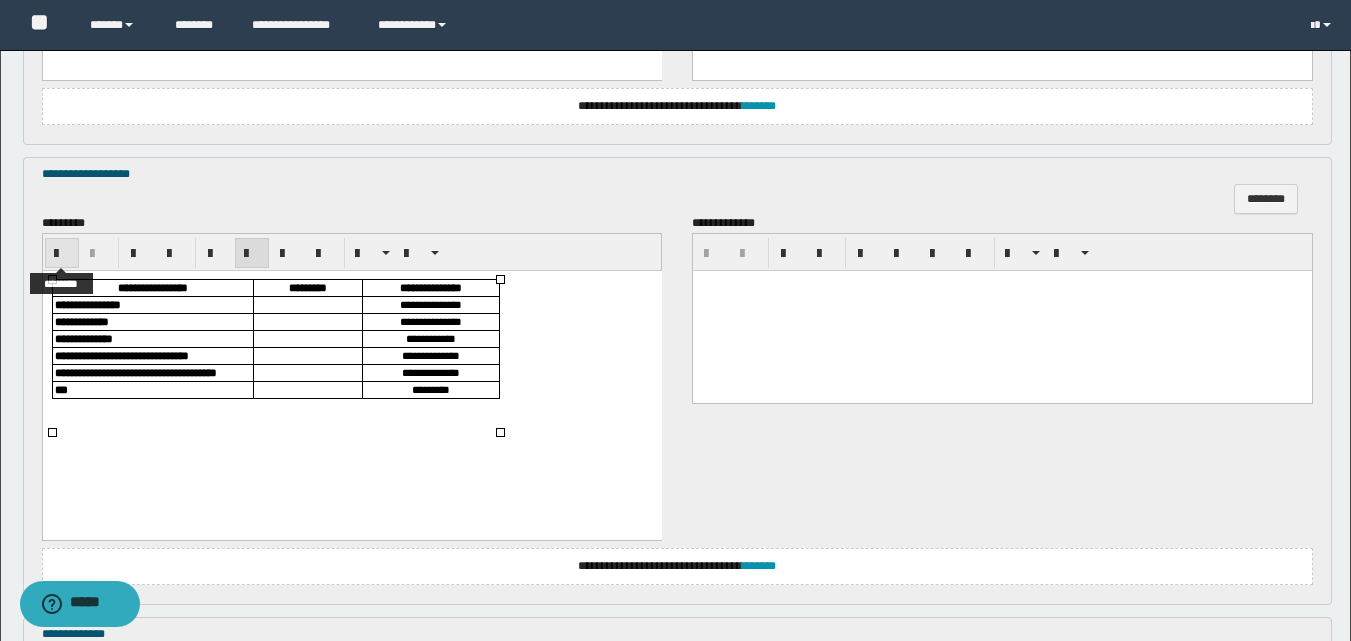 click at bounding box center (62, 254) 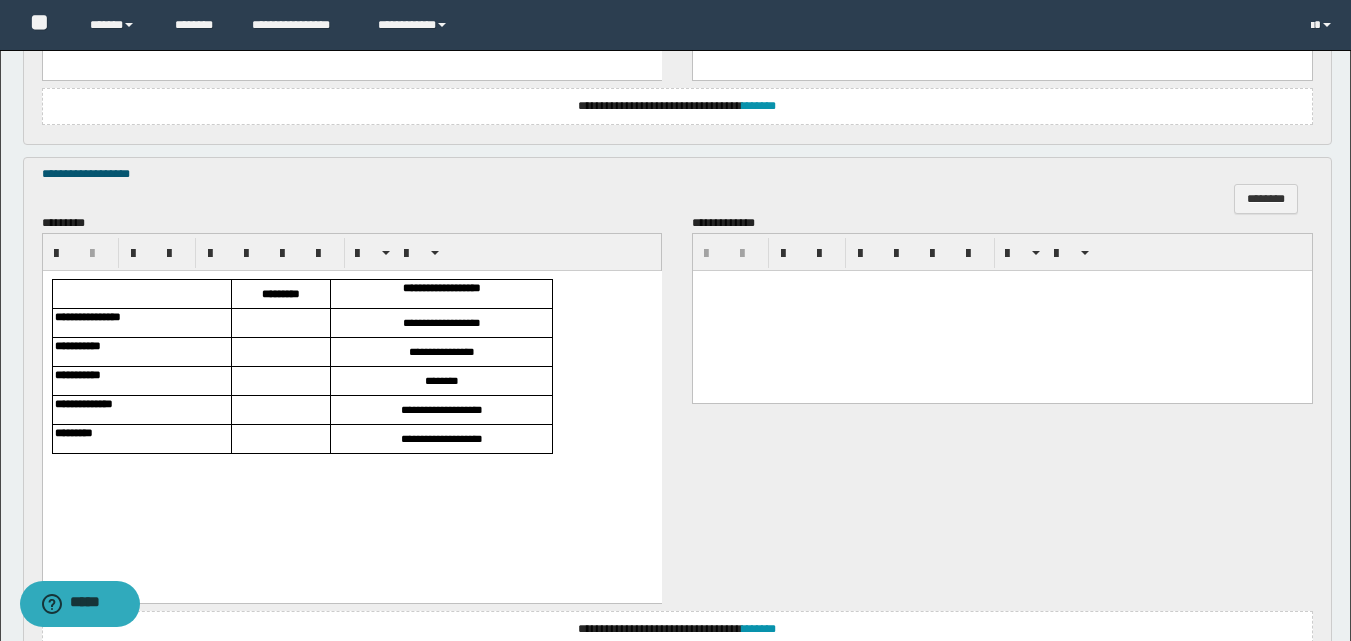 click at bounding box center [280, 322] 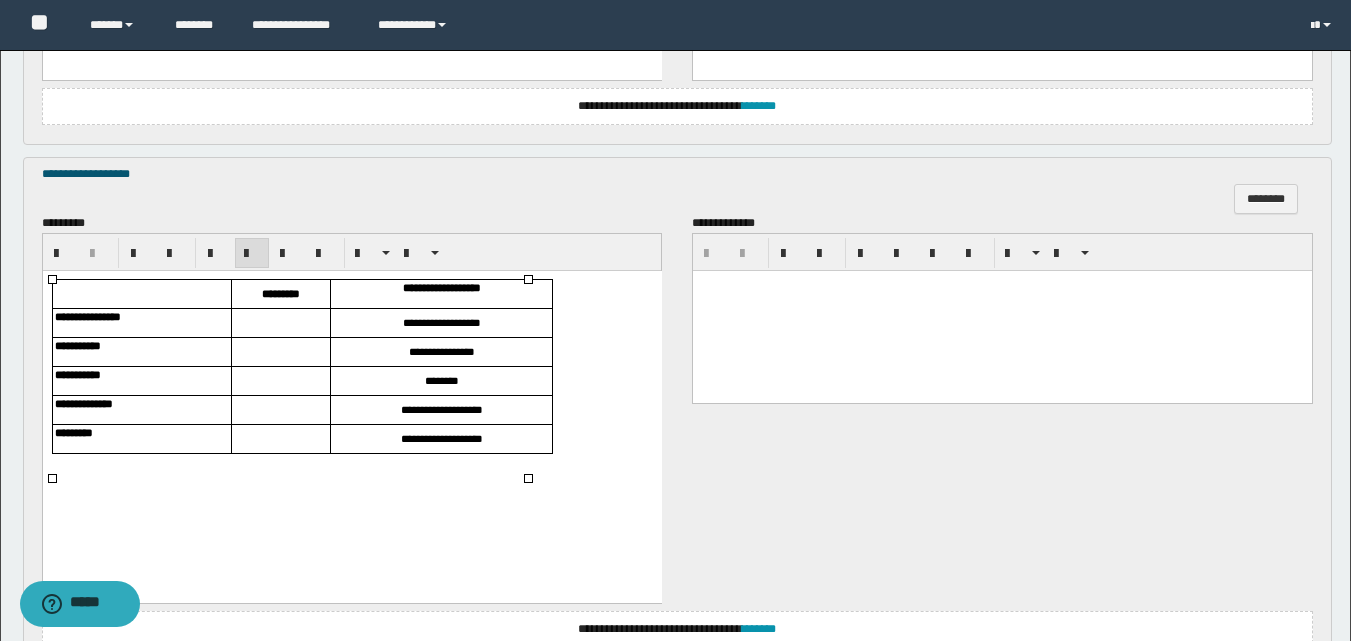 type 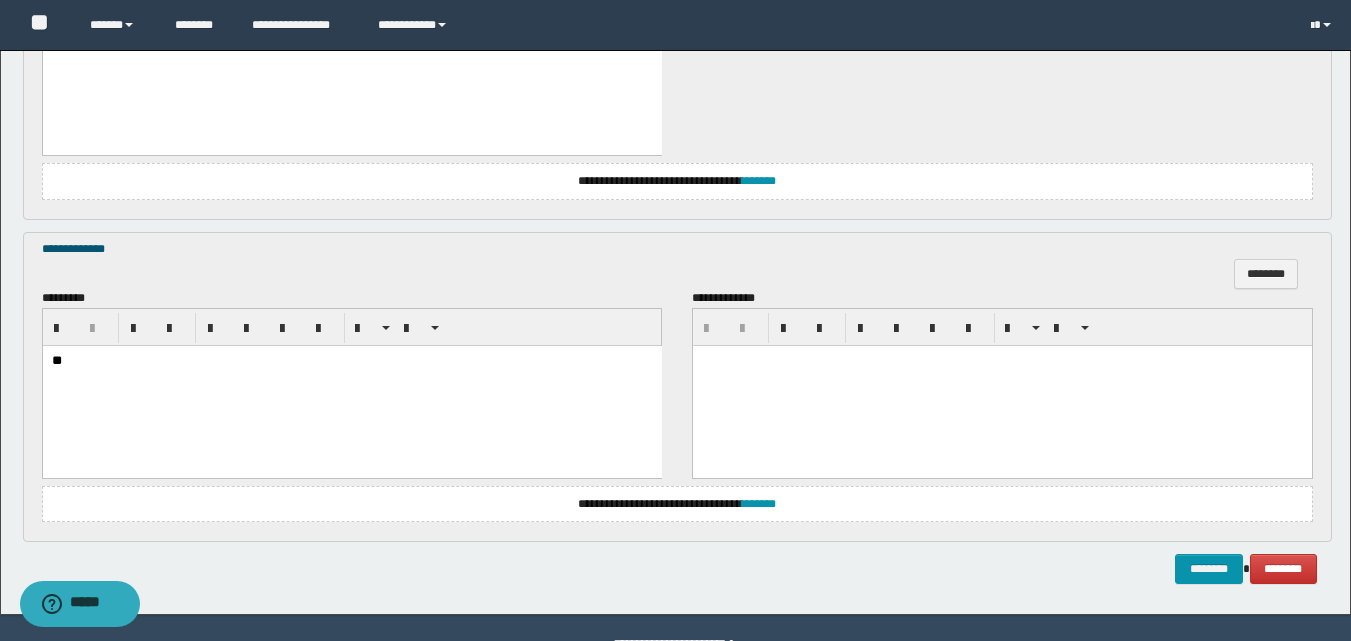 scroll, scrollTop: 1702, scrollLeft: 0, axis: vertical 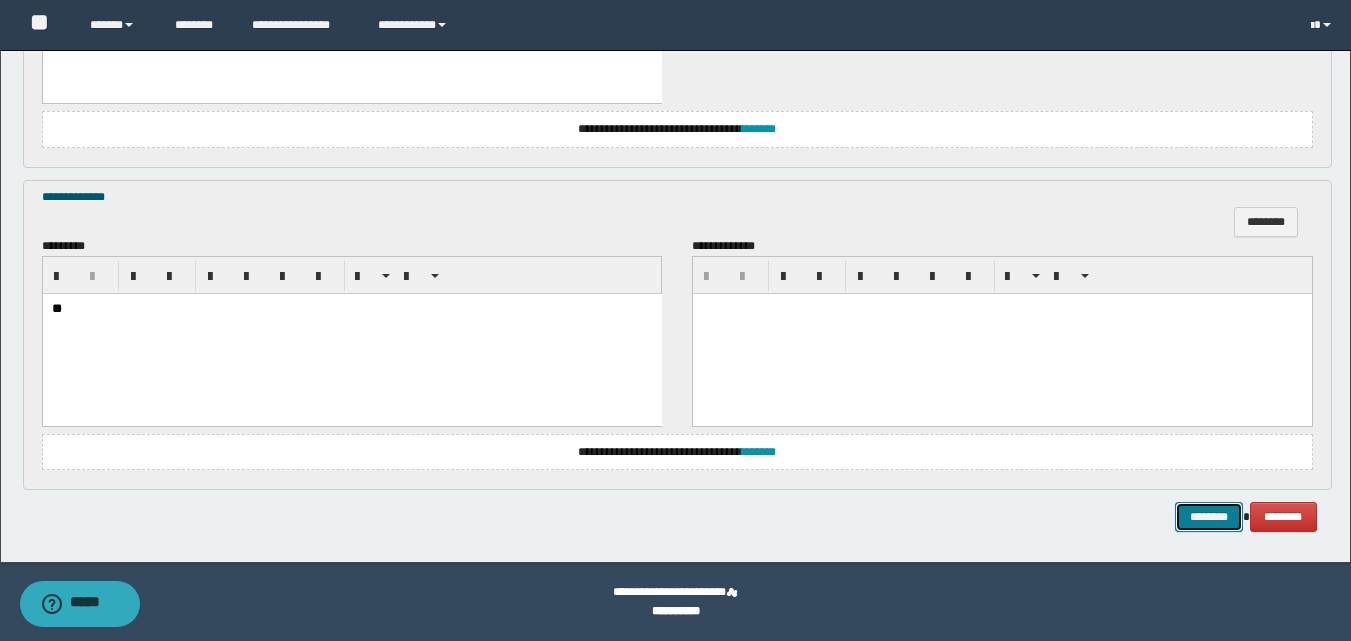 click on "********" at bounding box center (1209, 517) 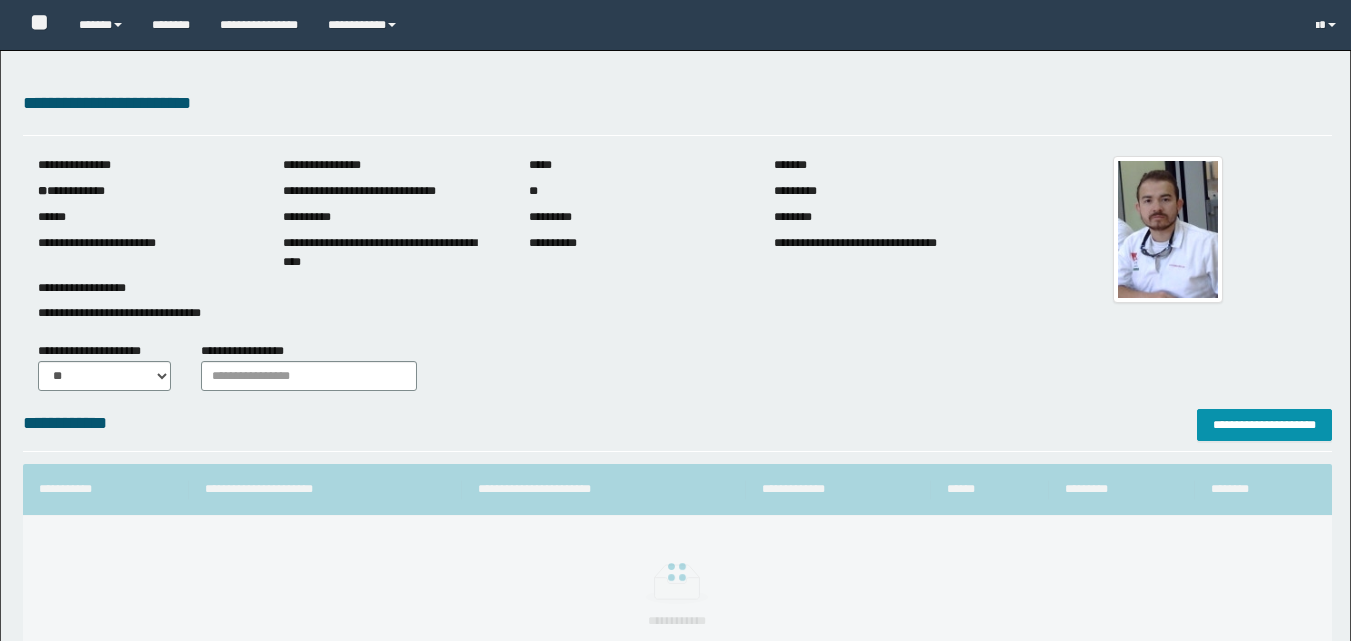 scroll, scrollTop: 0, scrollLeft: 0, axis: both 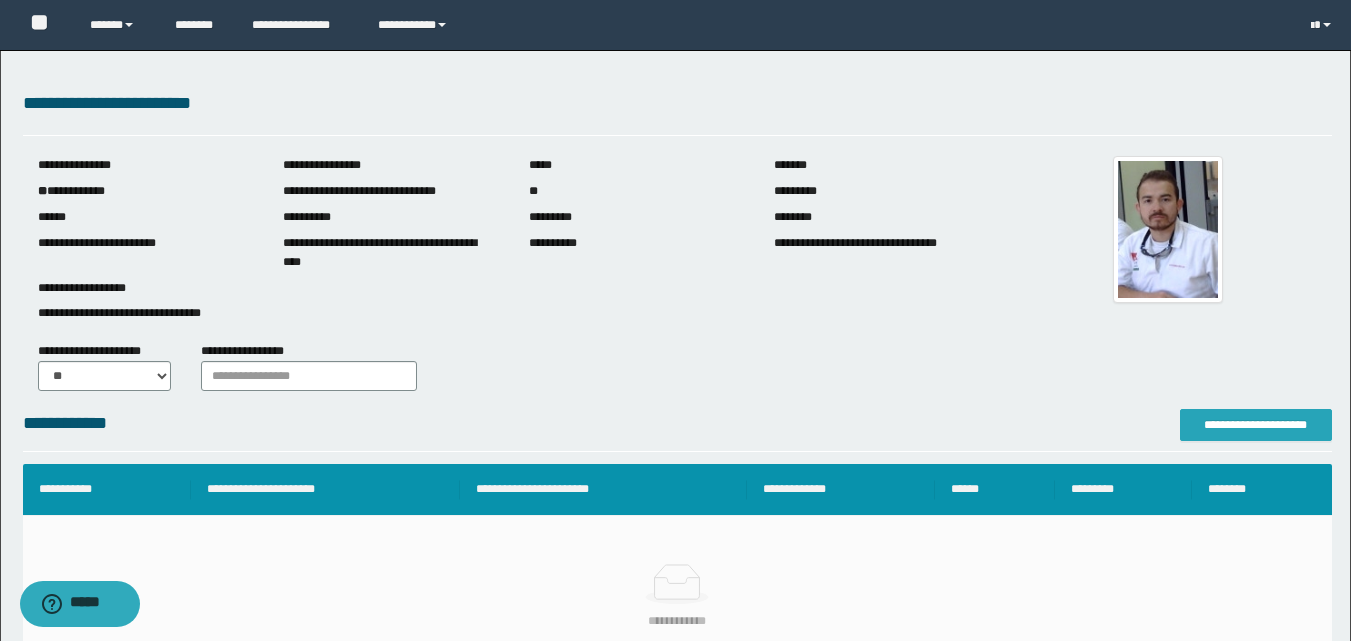 click on "**********" at bounding box center [1256, 425] 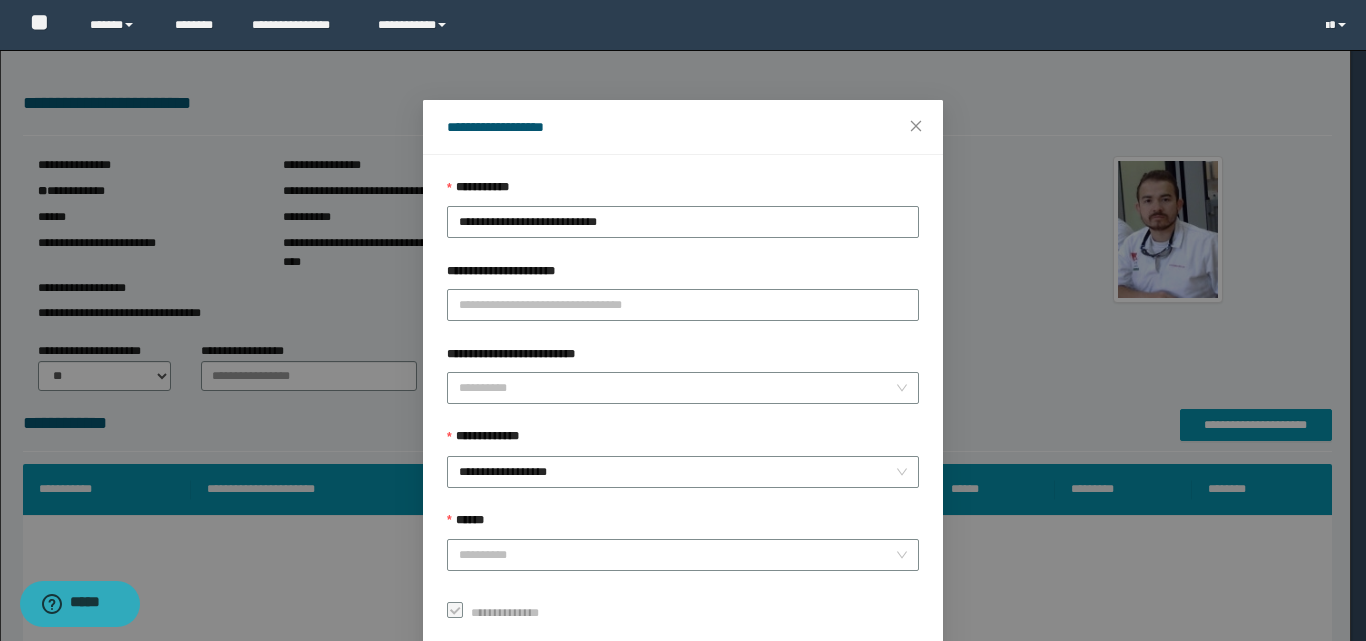scroll, scrollTop: 111, scrollLeft: 0, axis: vertical 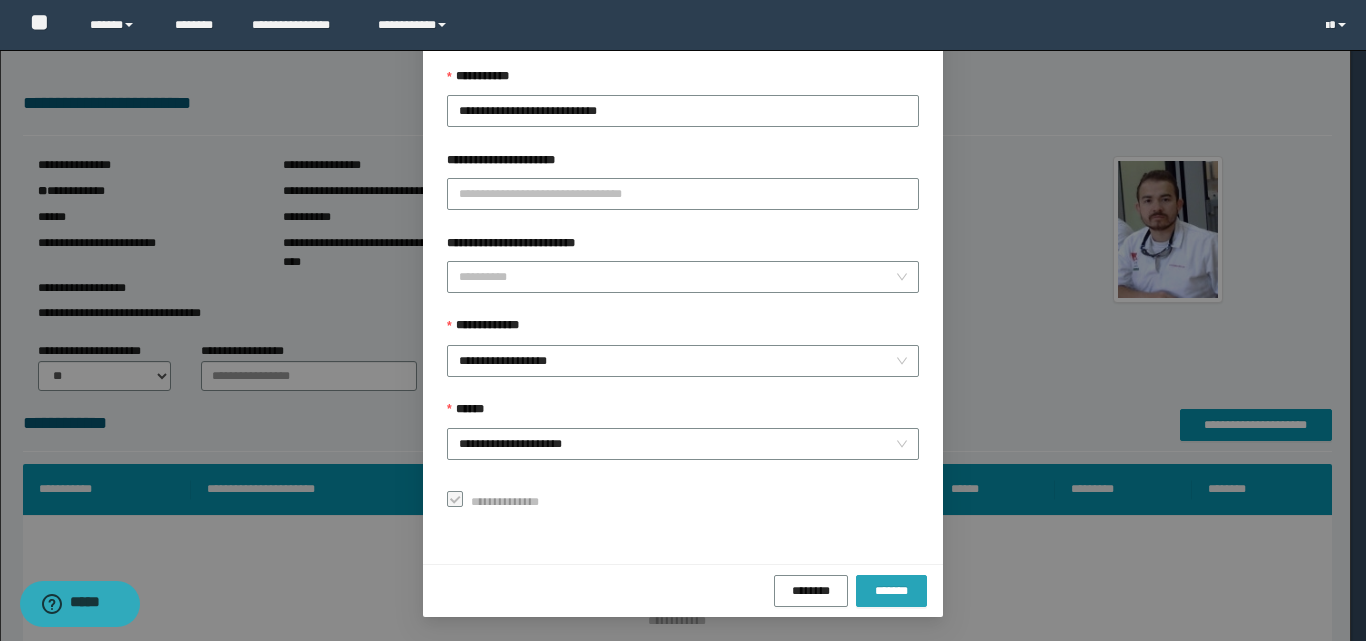 click on "*******" at bounding box center (891, 590) 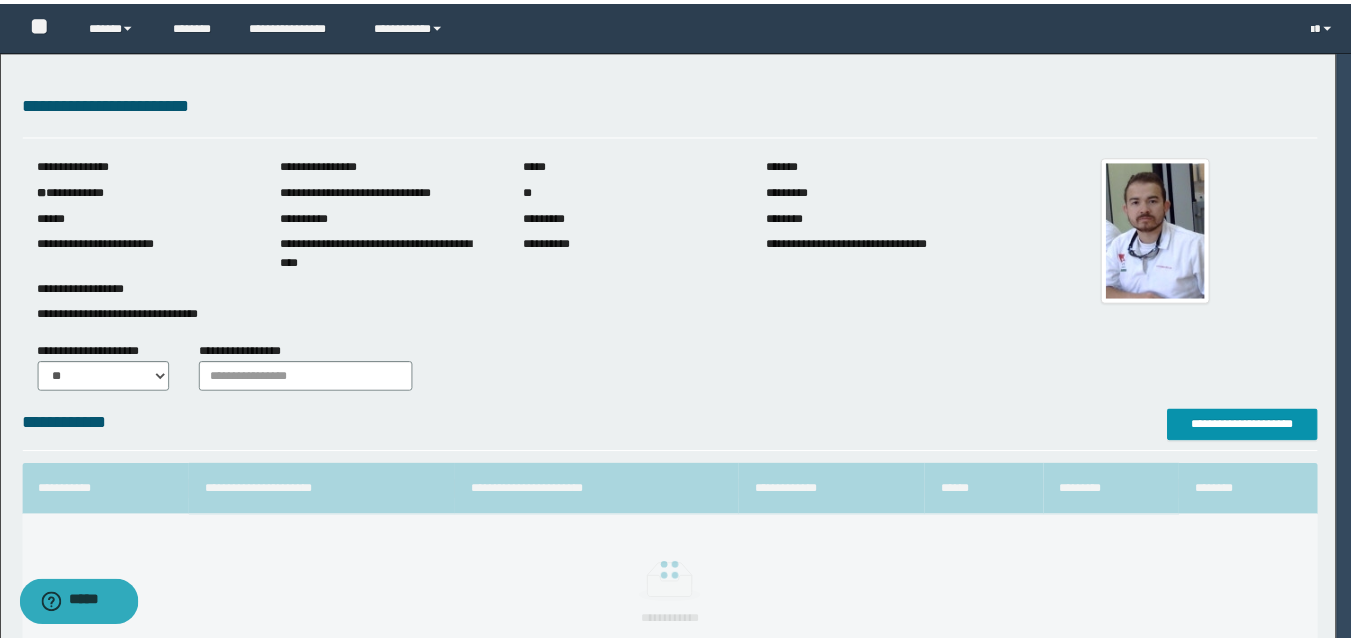 scroll, scrollTop: 64, scrollLeft: 0, axis: vertical 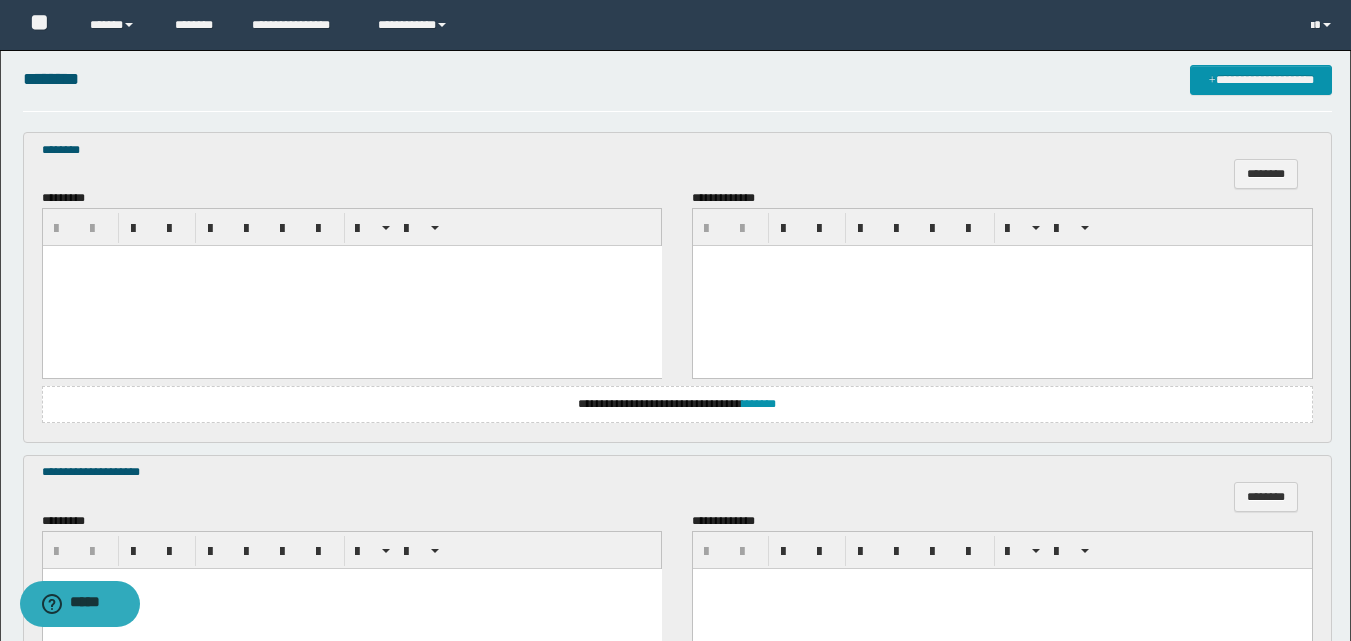 click at bounding box center (351, 286) 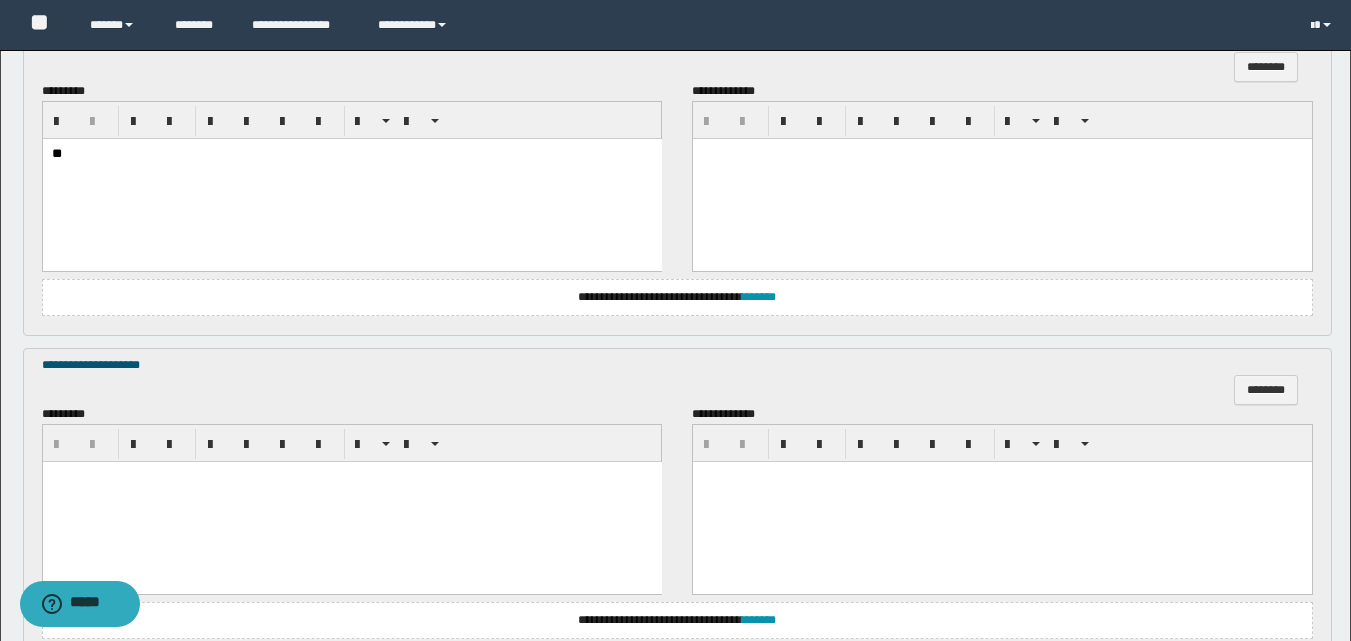 scroll, scrollTop: 876, scrollLeft: 0, axis: vertical 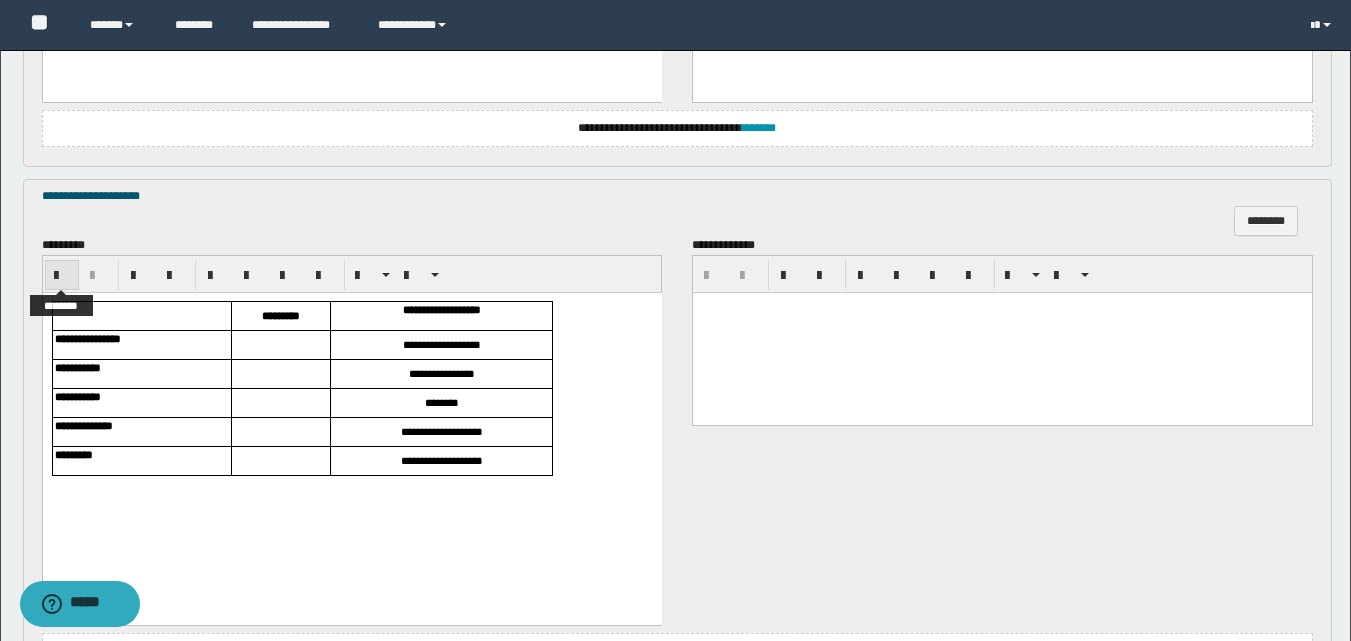 click at bounding box center (62, 276) 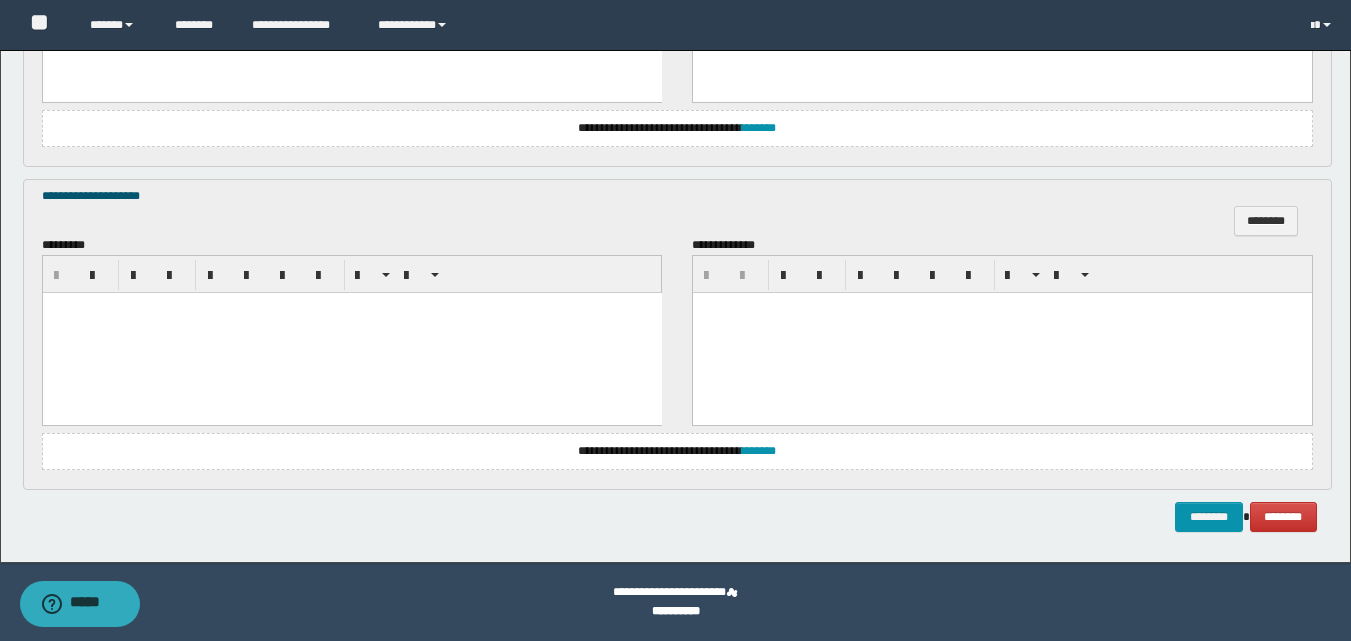 paste 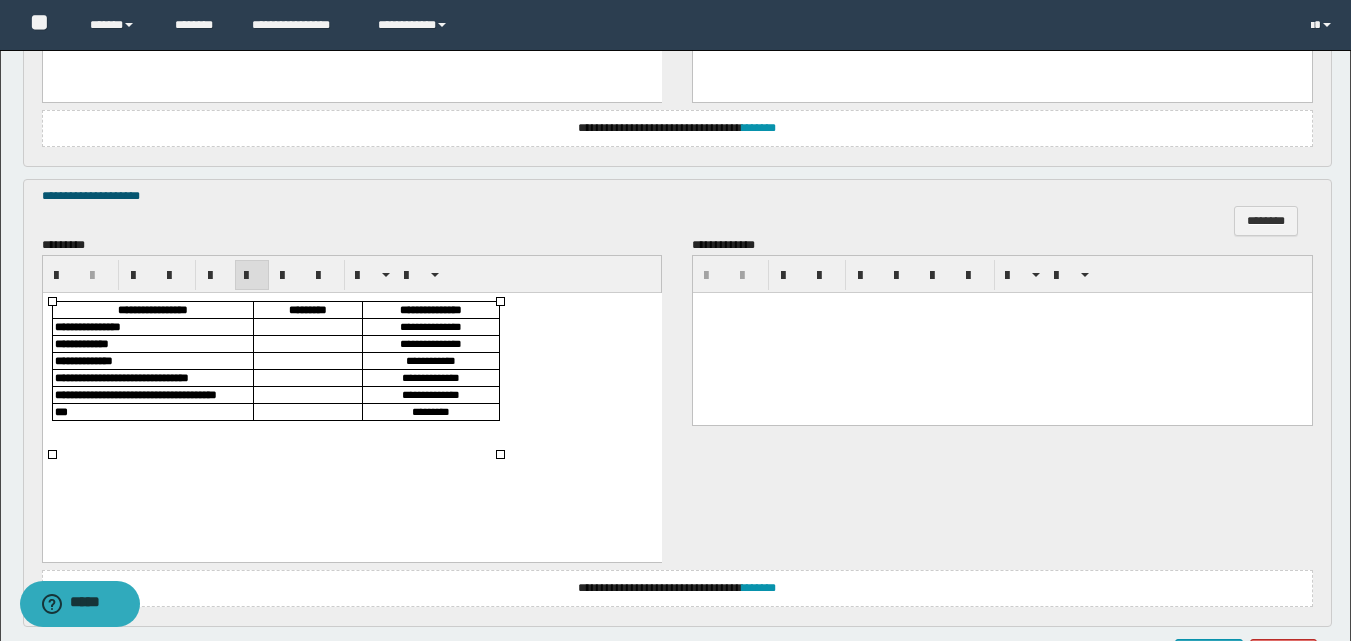 click at bounding box center (307, 344) 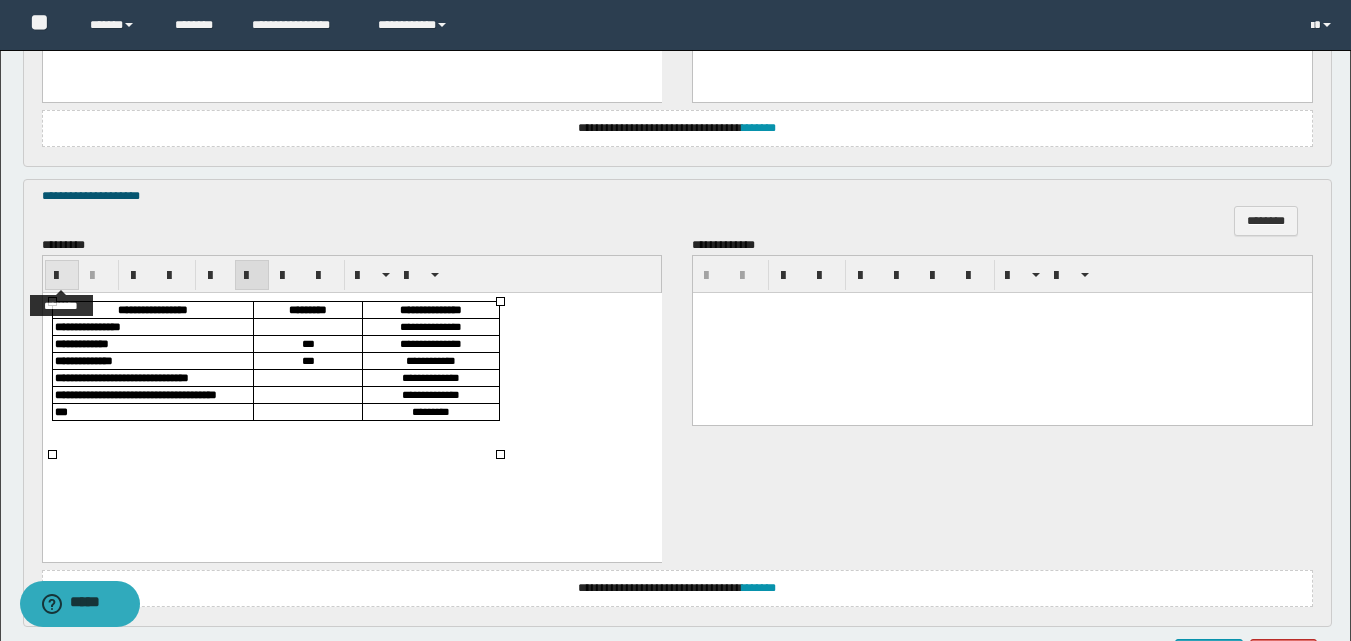 click at bounding box center [62, 275] 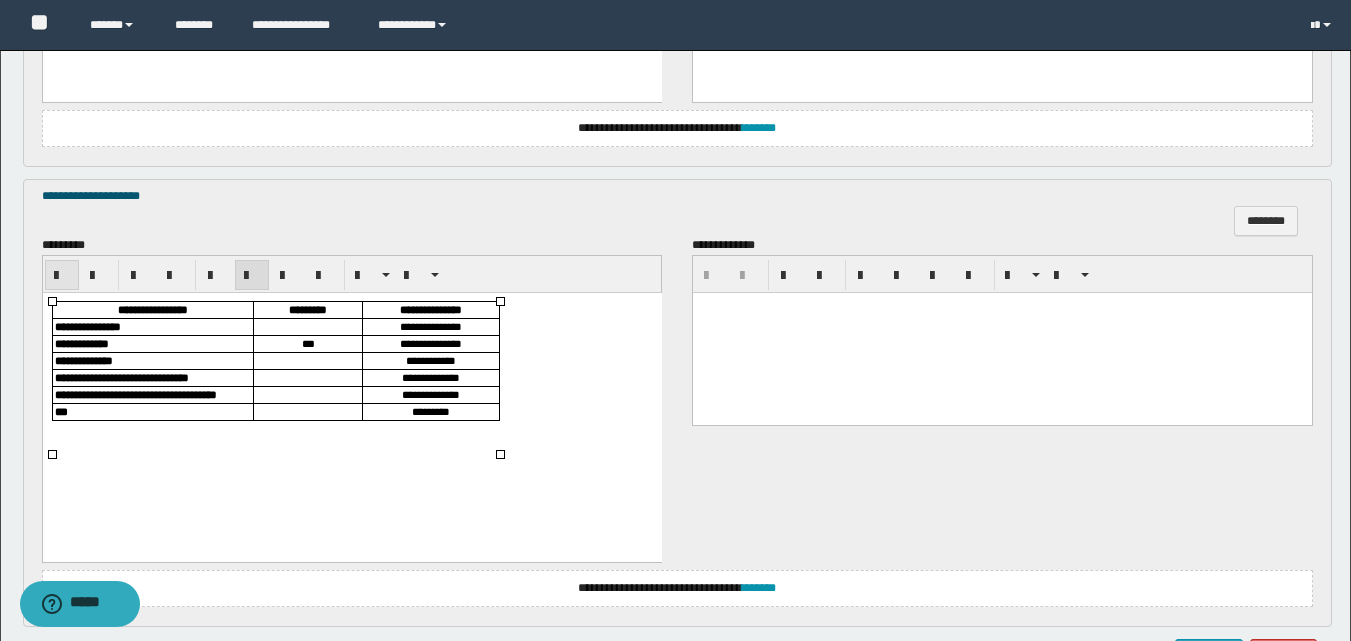 click at bounding box center [62, 275] 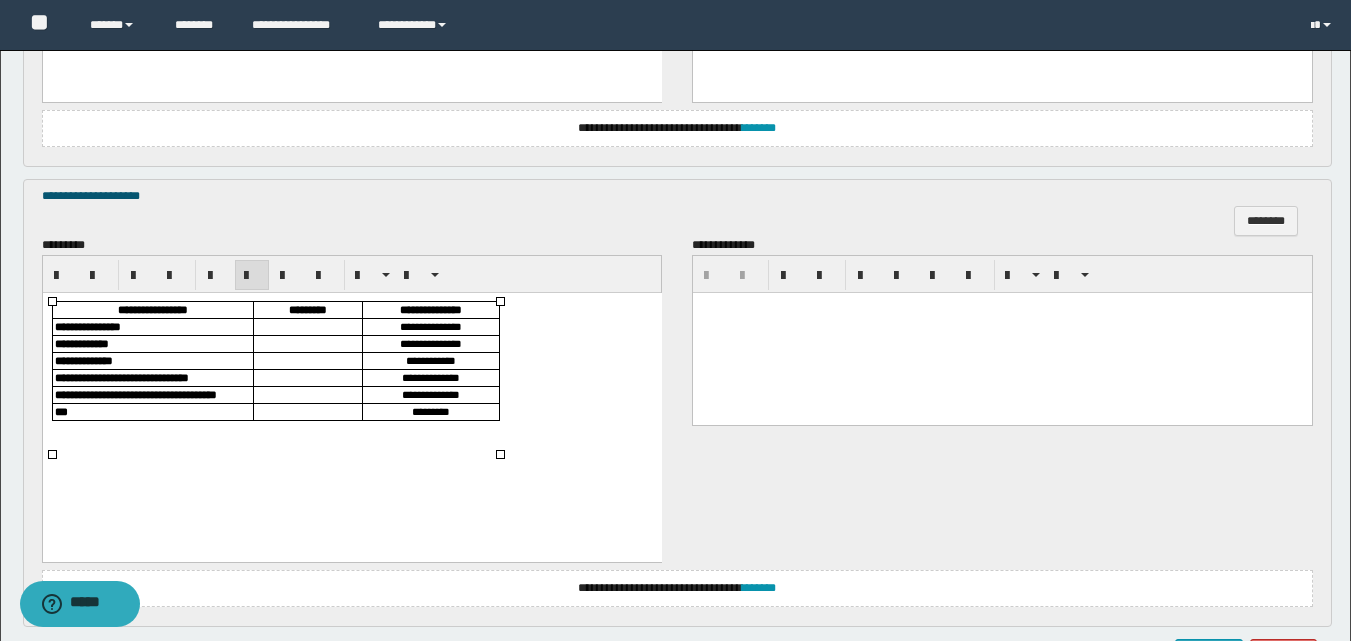 click at bounding box center (307, 327) 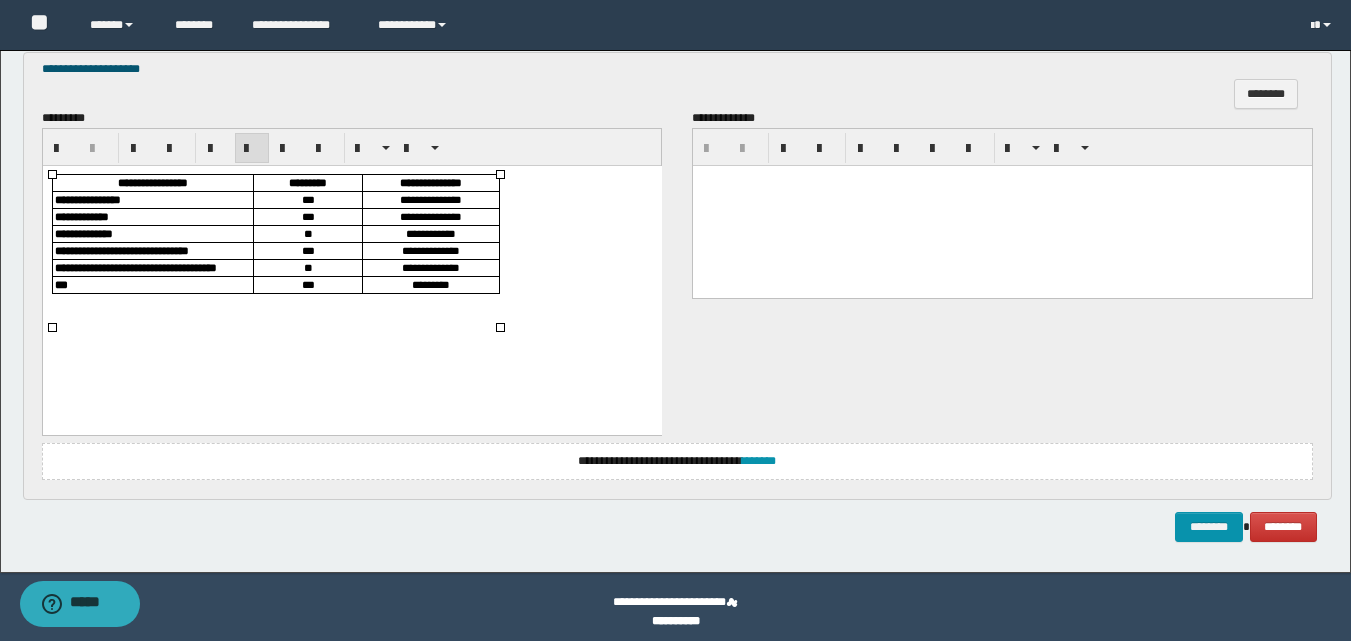 scroll, scrollTop: 1013, scrollLeft: 0, axis: vertical 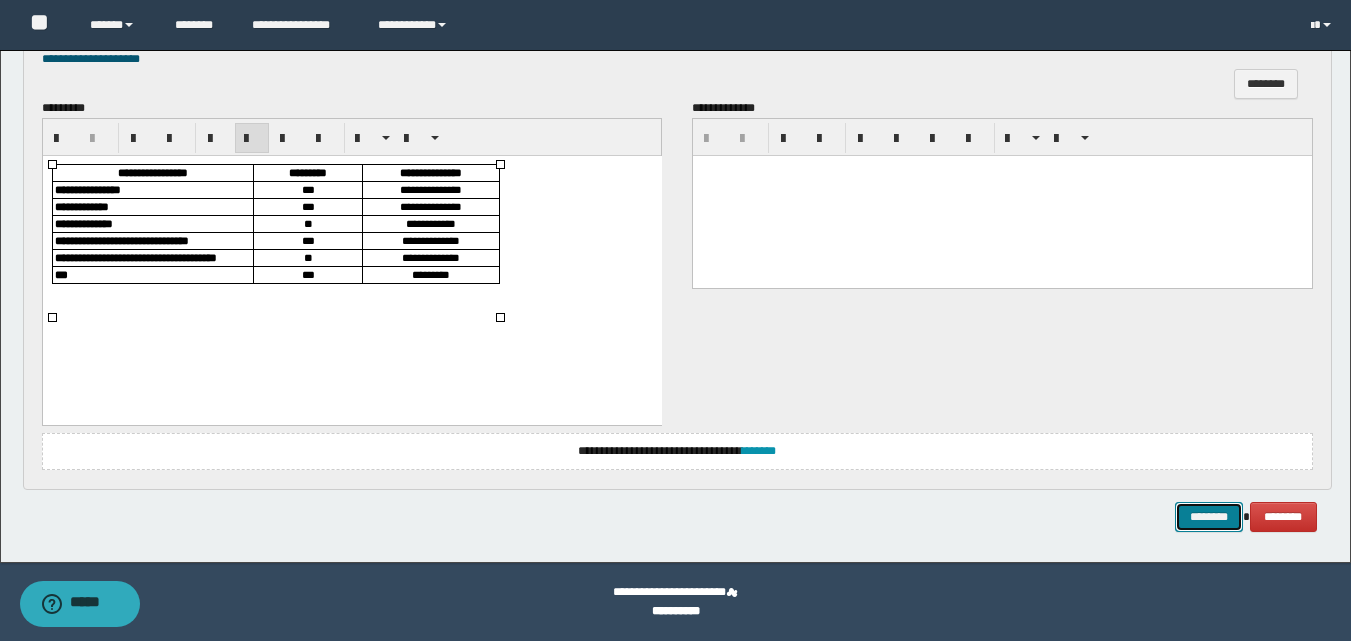 drag, startPoint x: 1200, startPoint y: 518, endPoint x: 1191, endPoint y: 509, distance: 12.727922 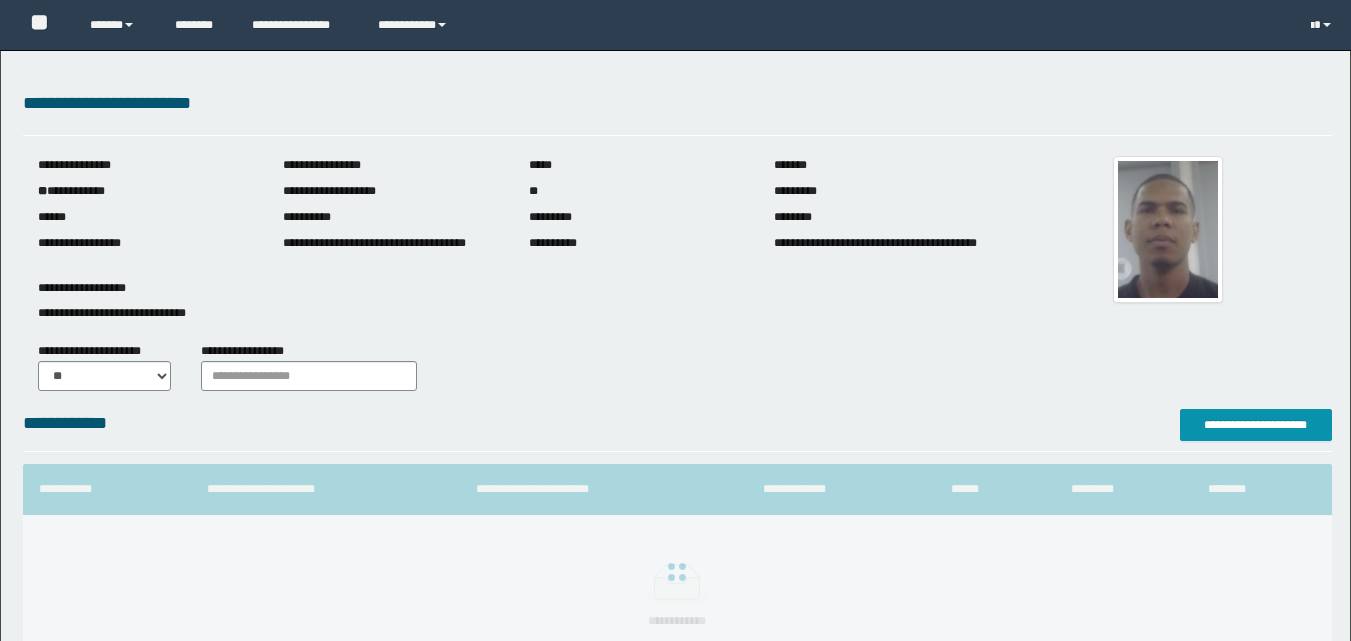 scroll, scrollTop: 0, scrollLeft: 0, axis: both 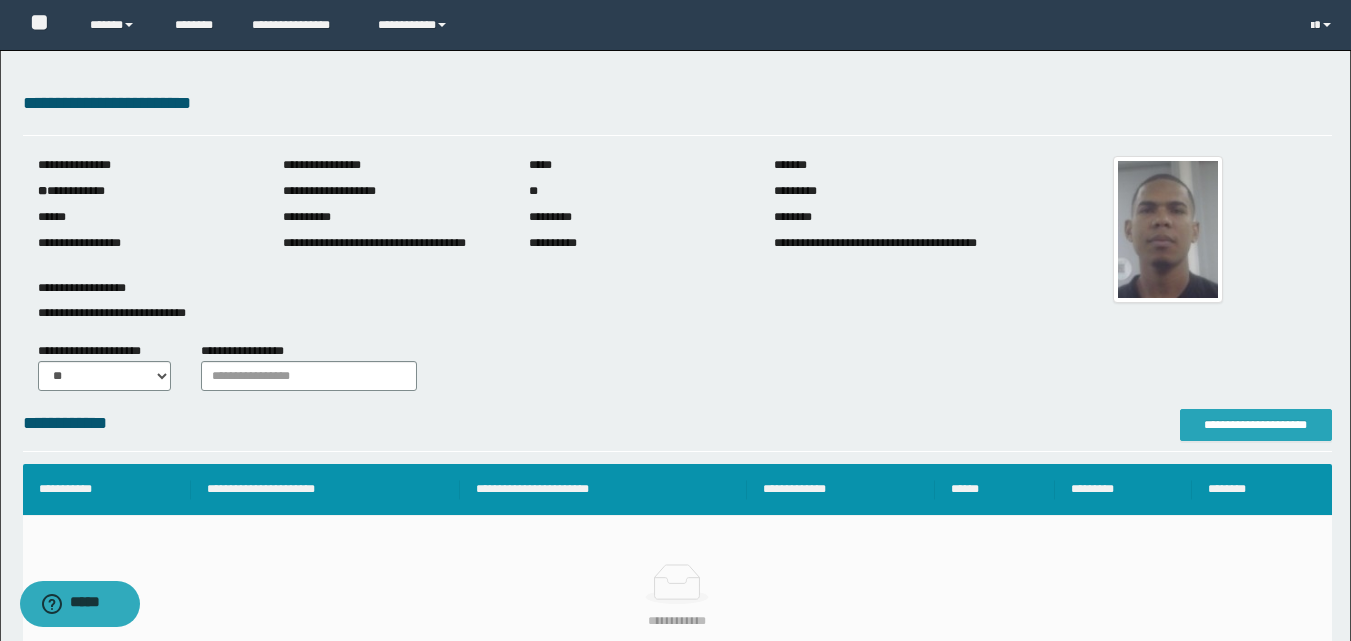 click on "**********" at bounding box center [1256, 425] 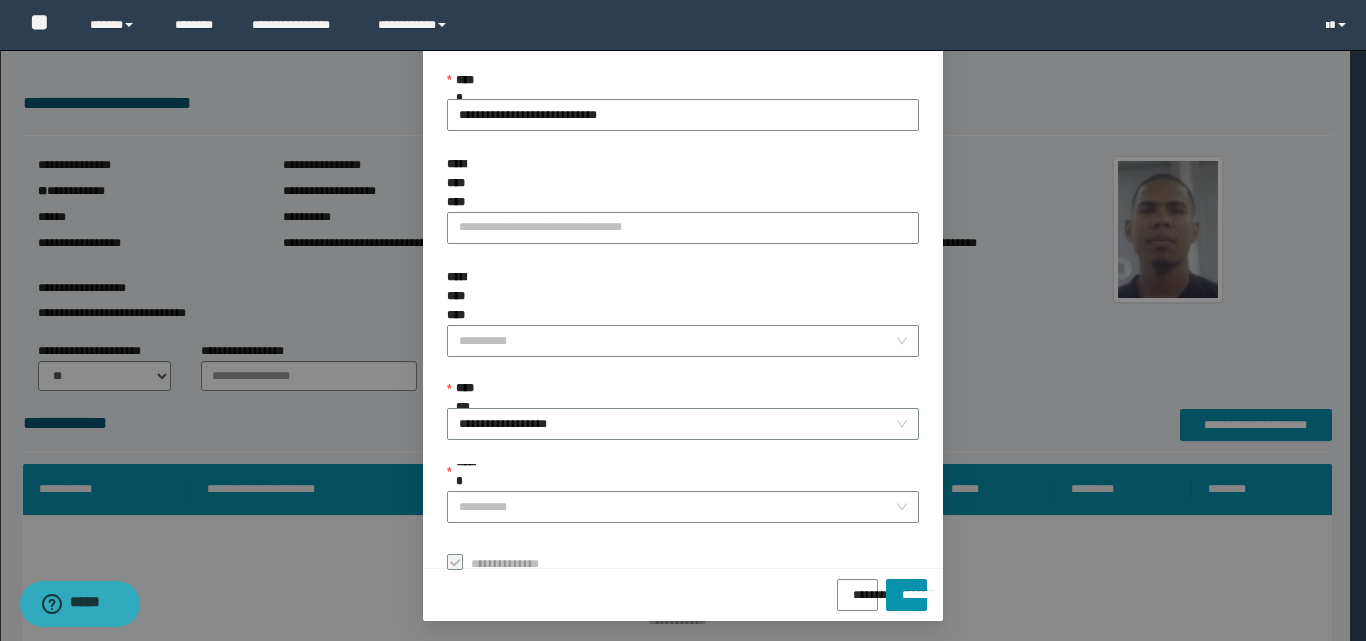 scroll, scrollTop: 111, scrollLeft: 0, axis: vertical 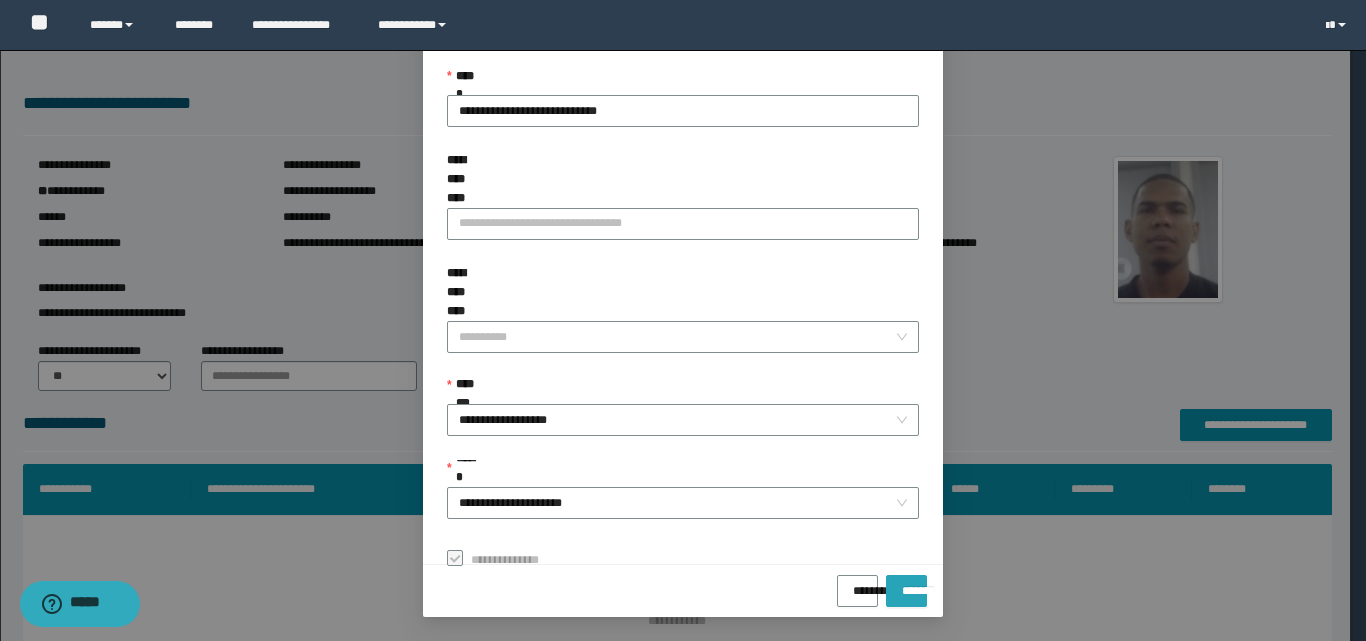 click on "*******" at bounding box center [906, 584] 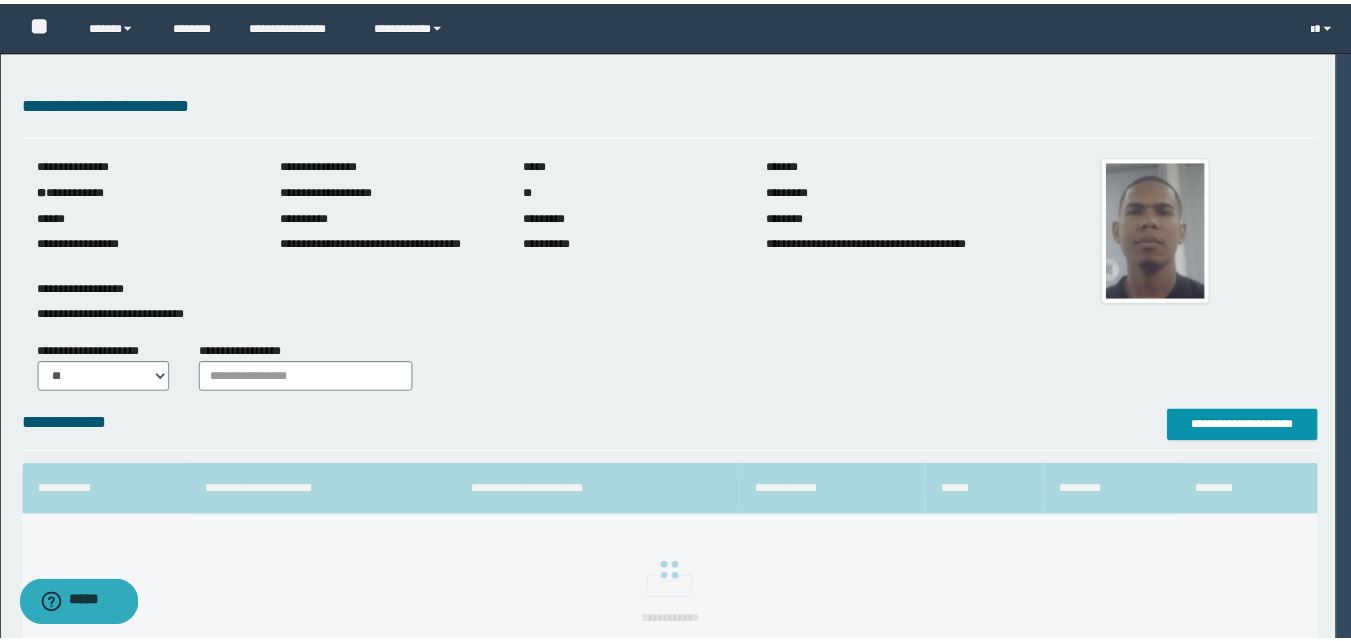 scroll, scrollTop: 64, scrollLeft: 0, axis: vertical 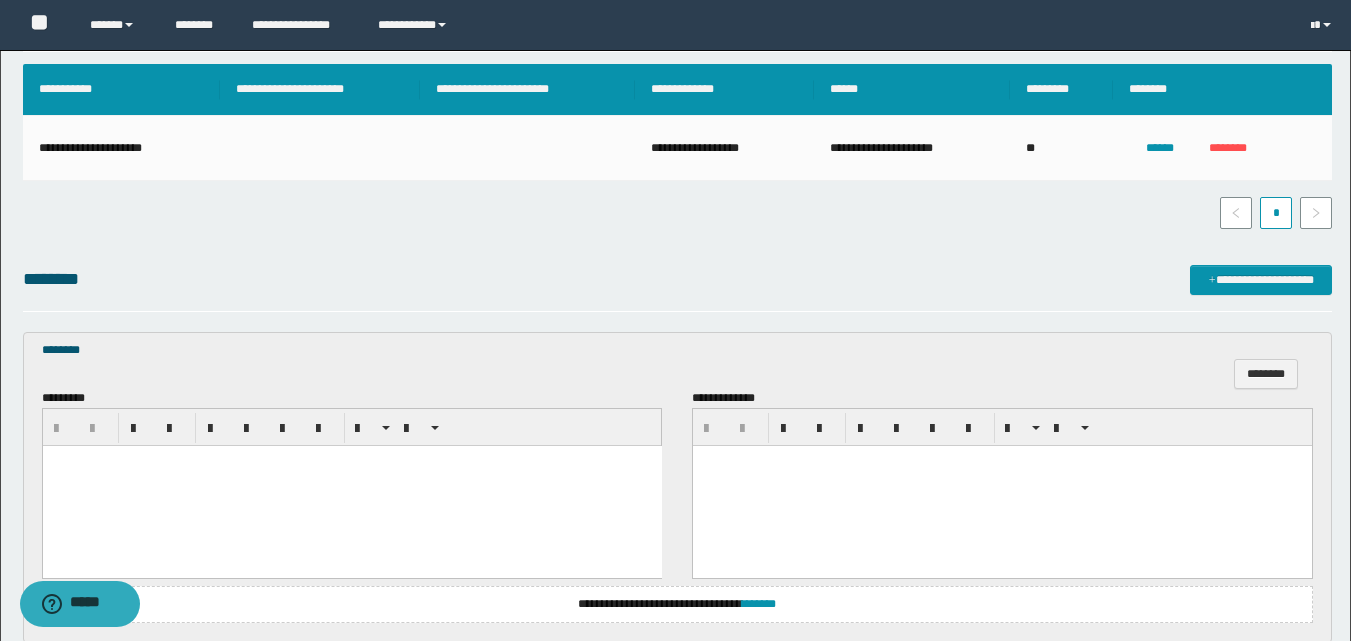 click at bounding box center (351, 486) 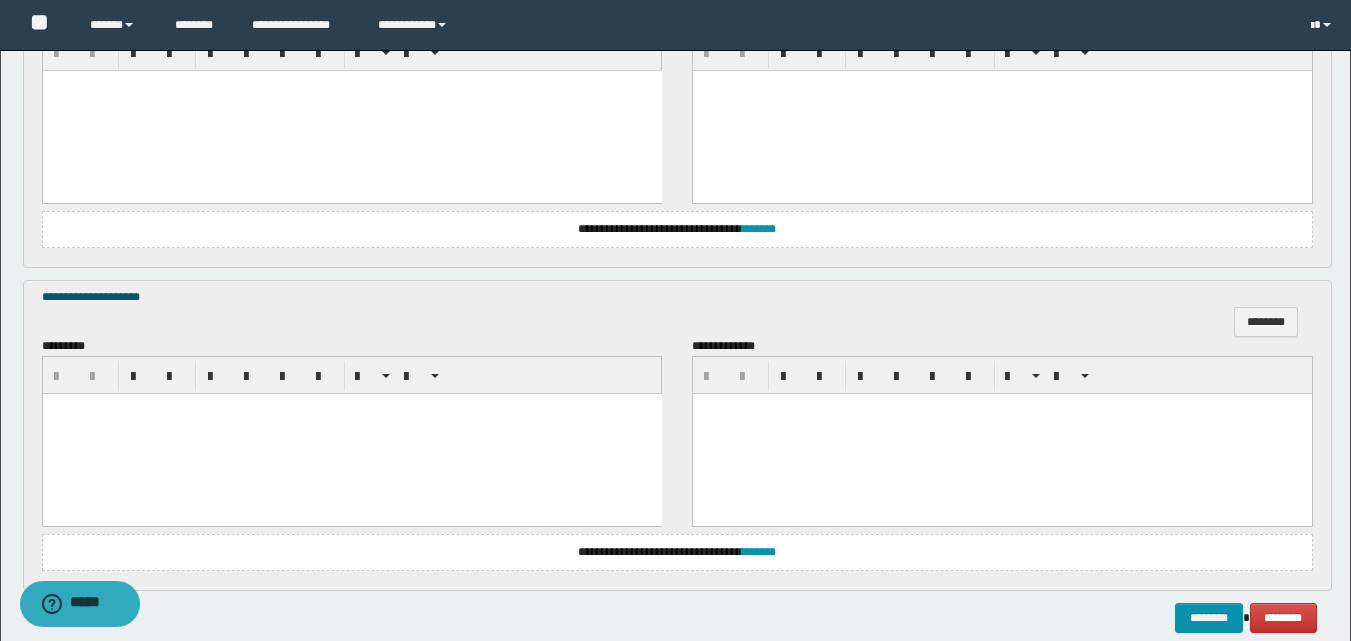 scroll, scrollTop: 1100, scrollLeft: 0, axis: vertical 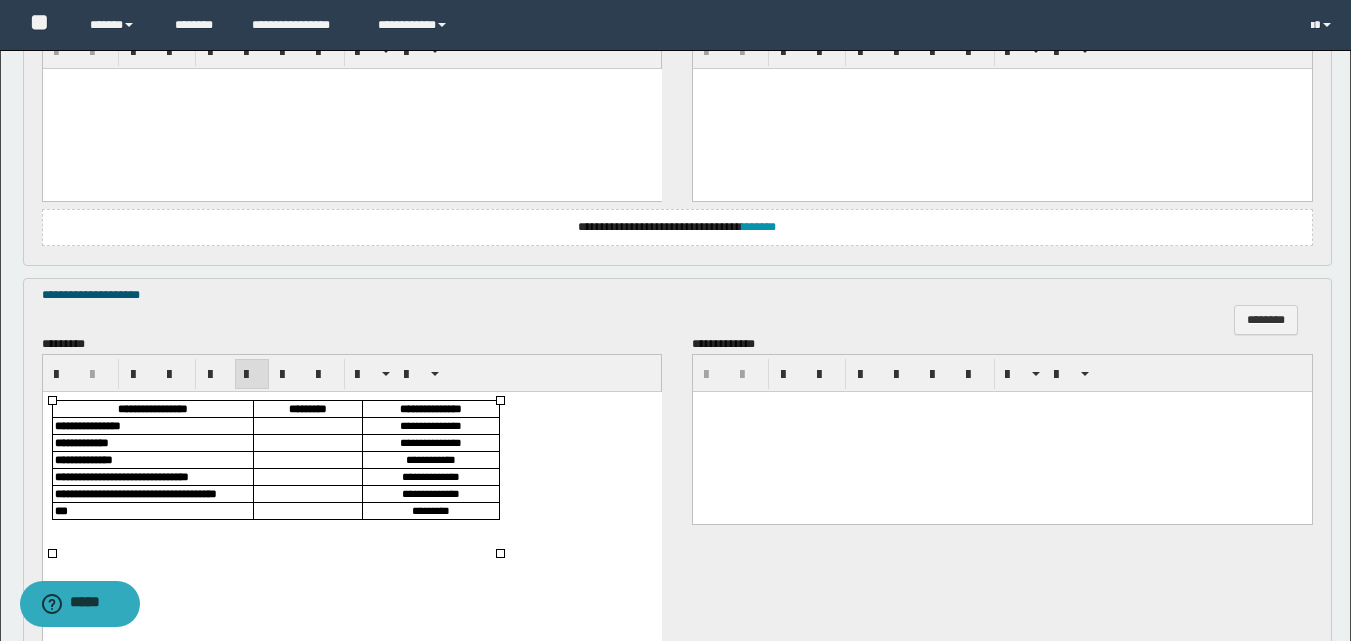 click at bounding box center [307, 425] 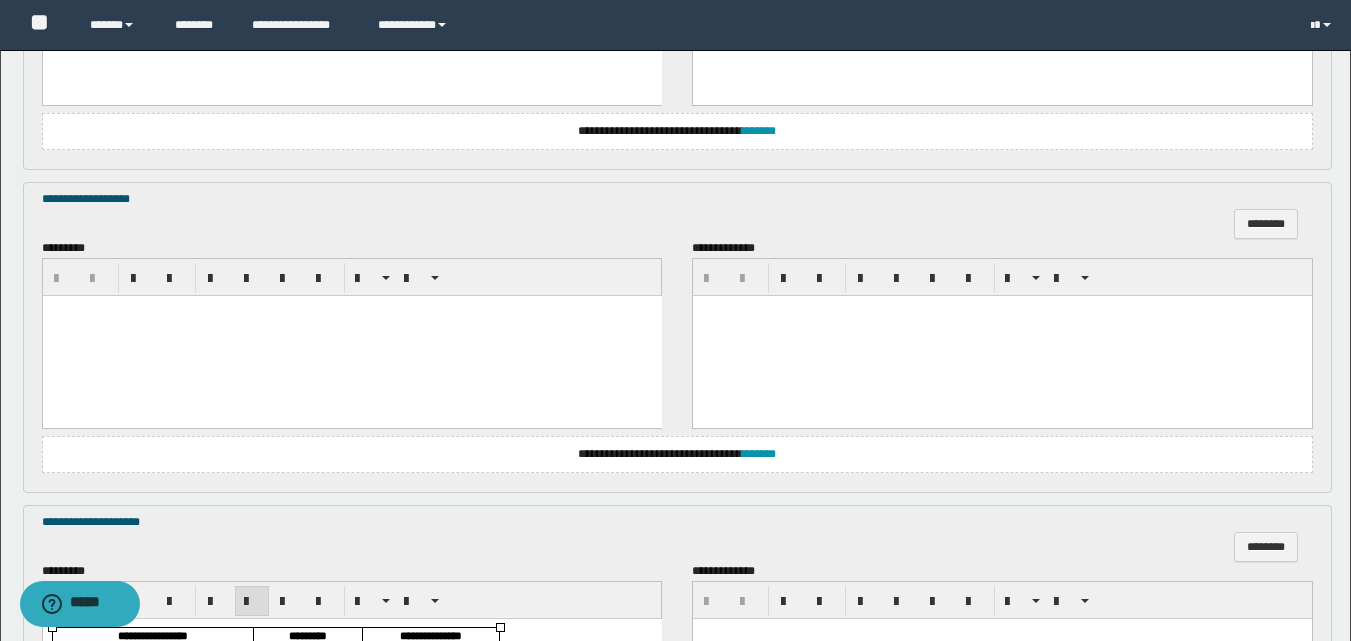 scroll, scrollTop: 800, scrollLeft: 0, axis: vertical 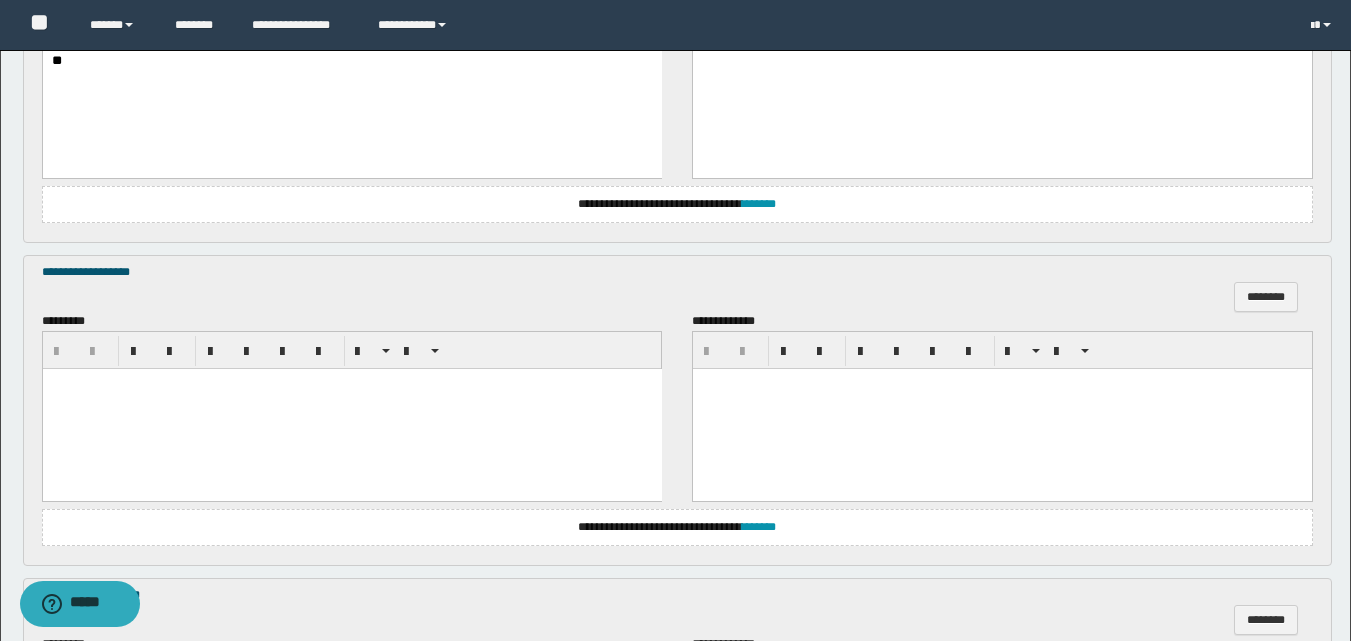 click at bounding box center (351, 409) 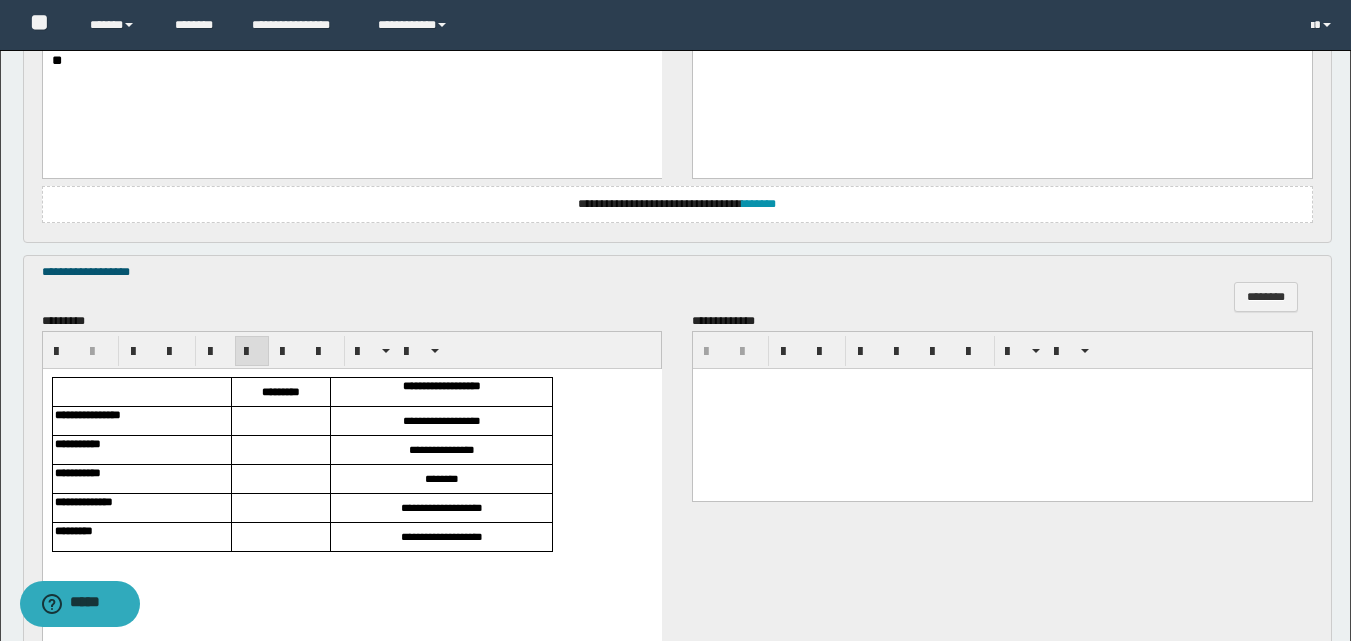 click at bounding box center [280, 421] 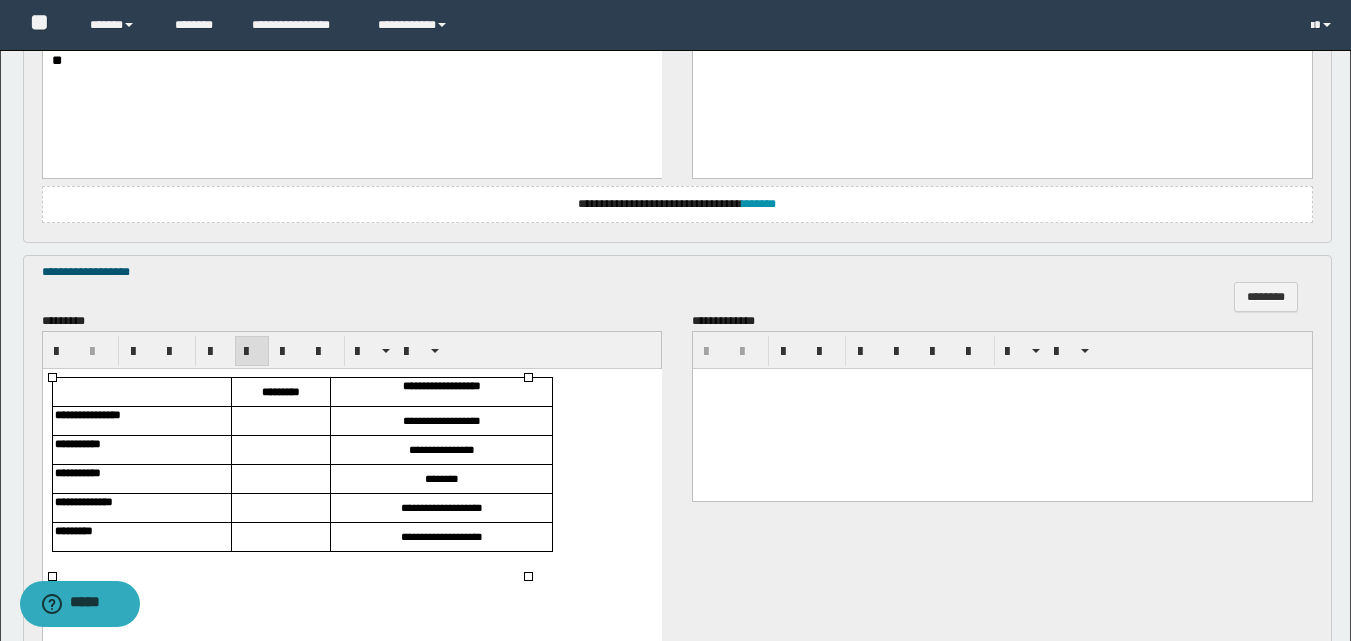 type 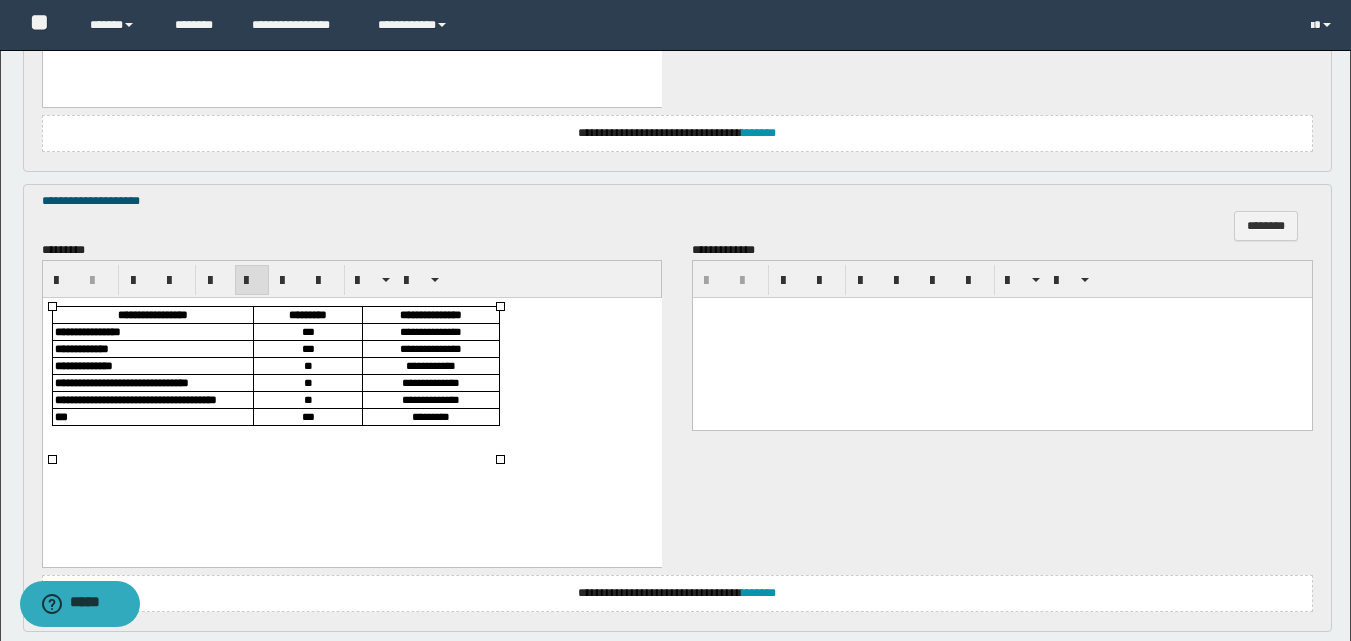 scroll, scrollTop: 1535, scrollLeft: 0, axis: vertical 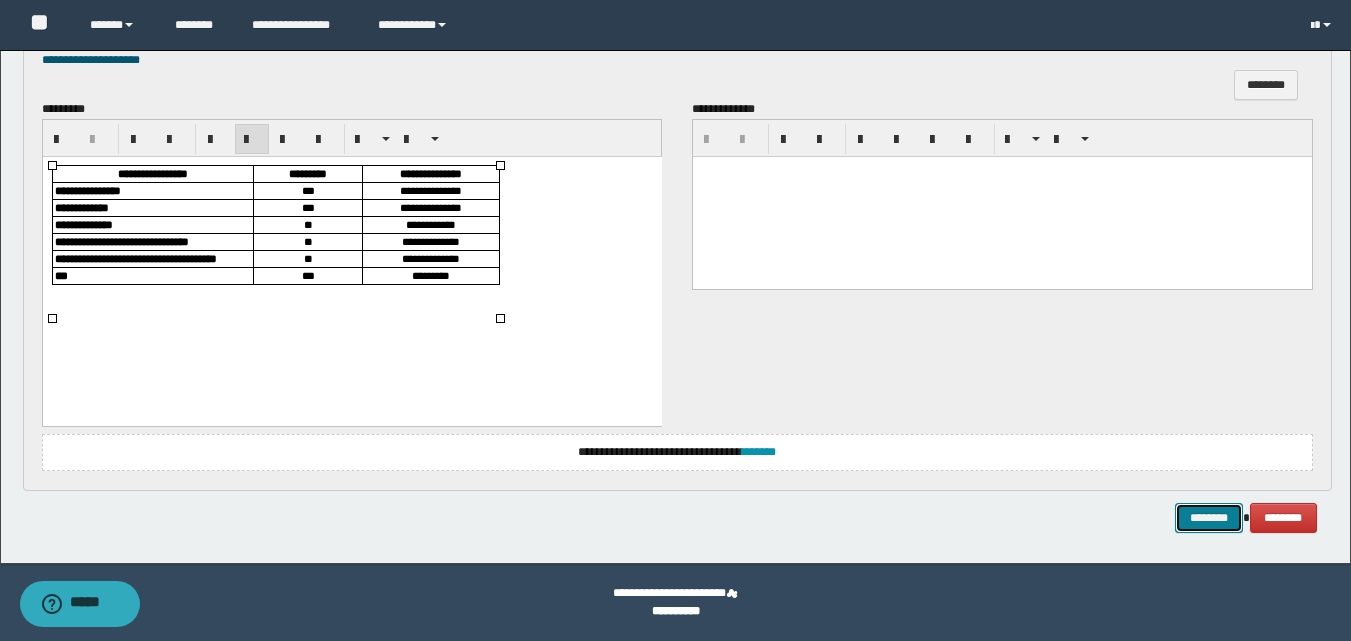 click on "********" at bounding box center [1209, 518] 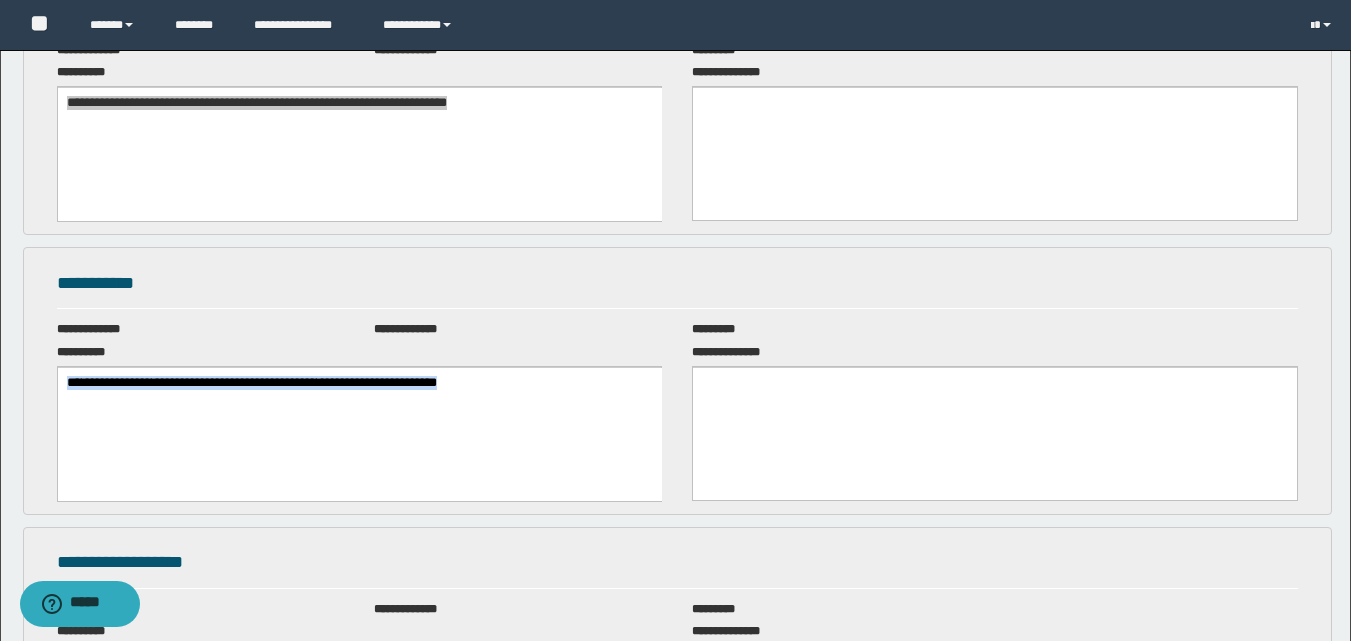 scroll, scrollTop: 0, scrollLeft: 0, axis: both 